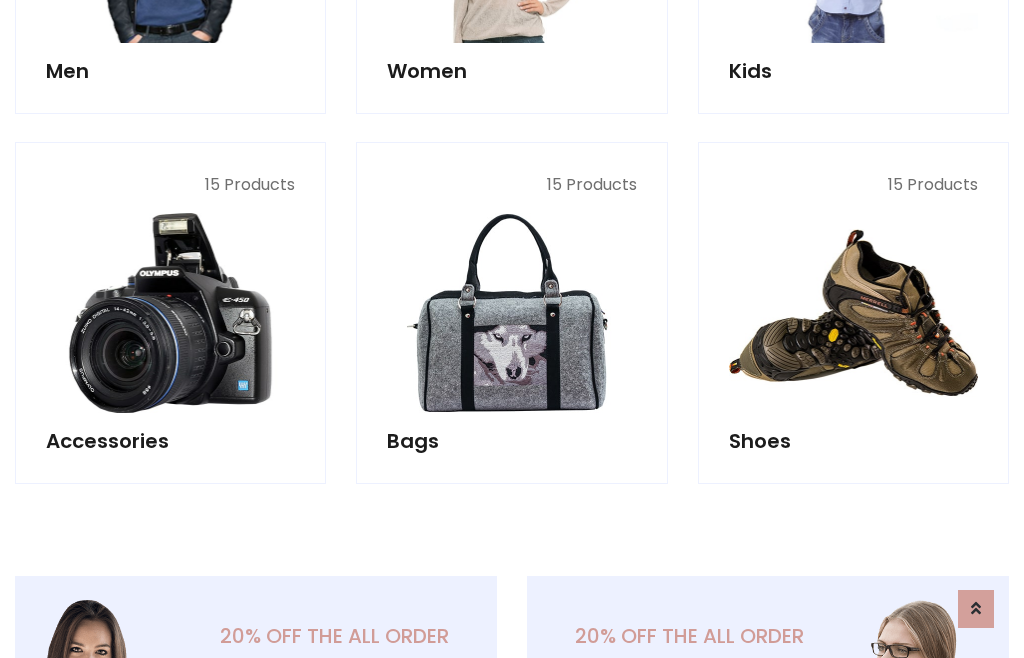 scroll, scrollTop: 853, scrollLeft: 0, axis: vertical 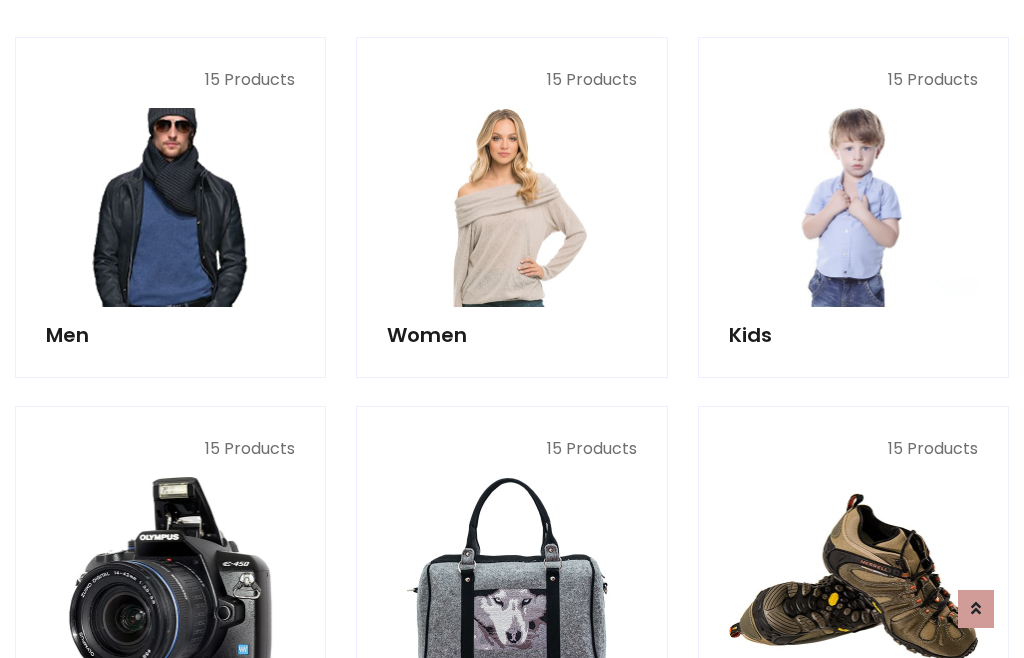click at bounding box center [170, 207] 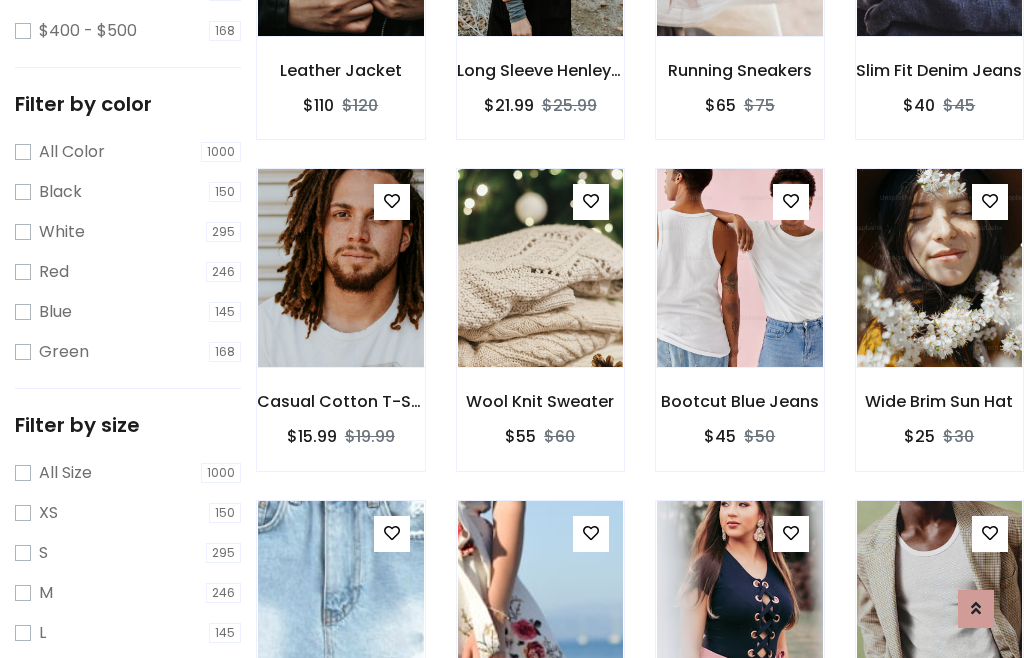 scroll, scrollTop: 185, scrollLeft: 0, axis: vertical 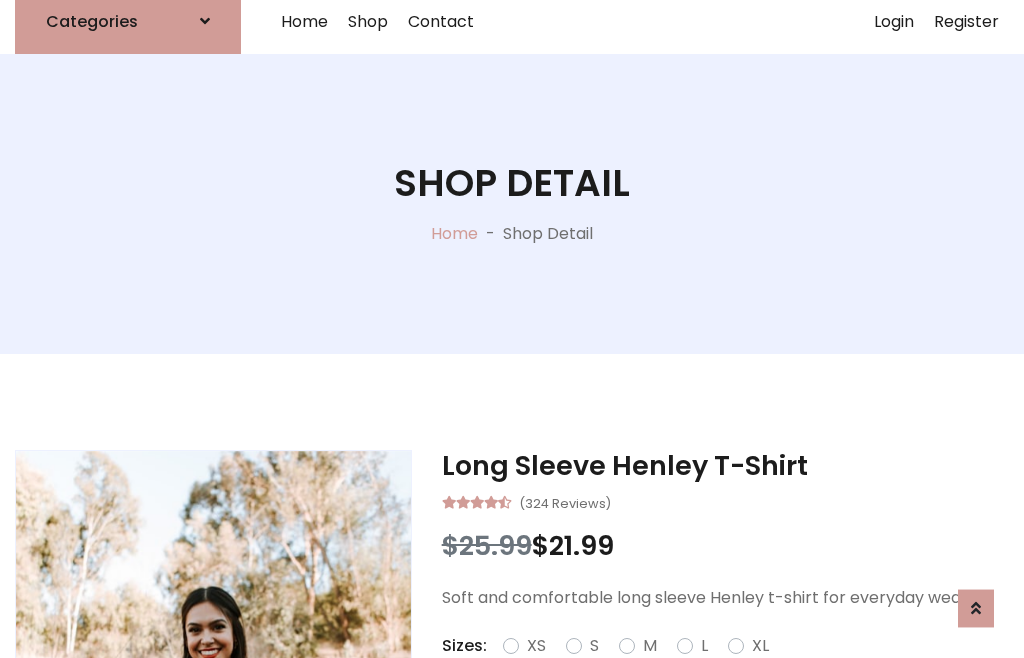click on "Red" at bounding box center [732, 670] 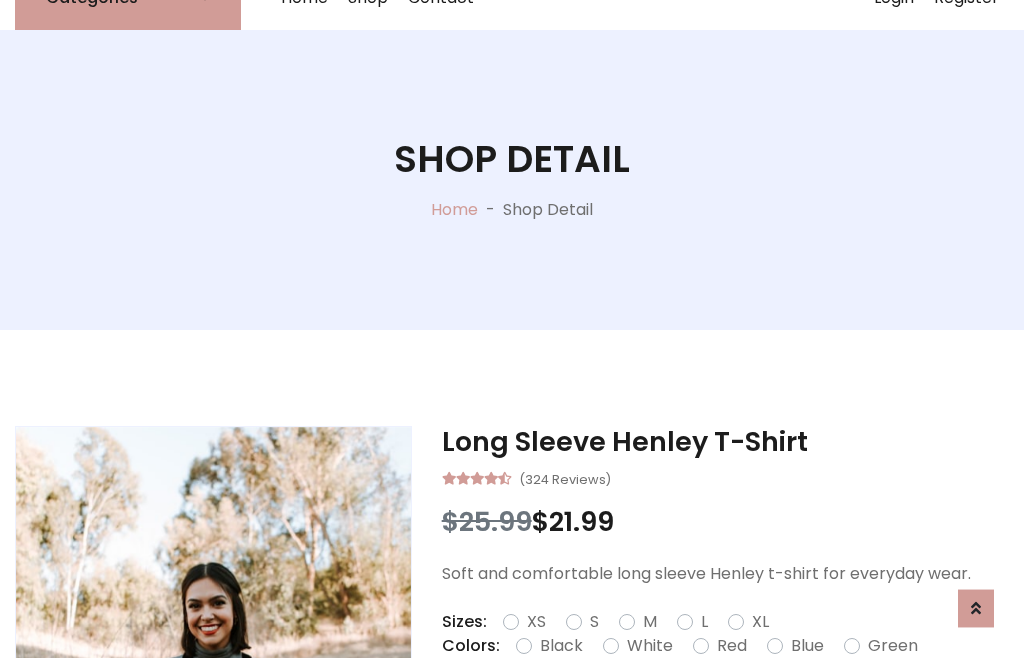 click on "Add To Cart" at bounding box center [663, 709] 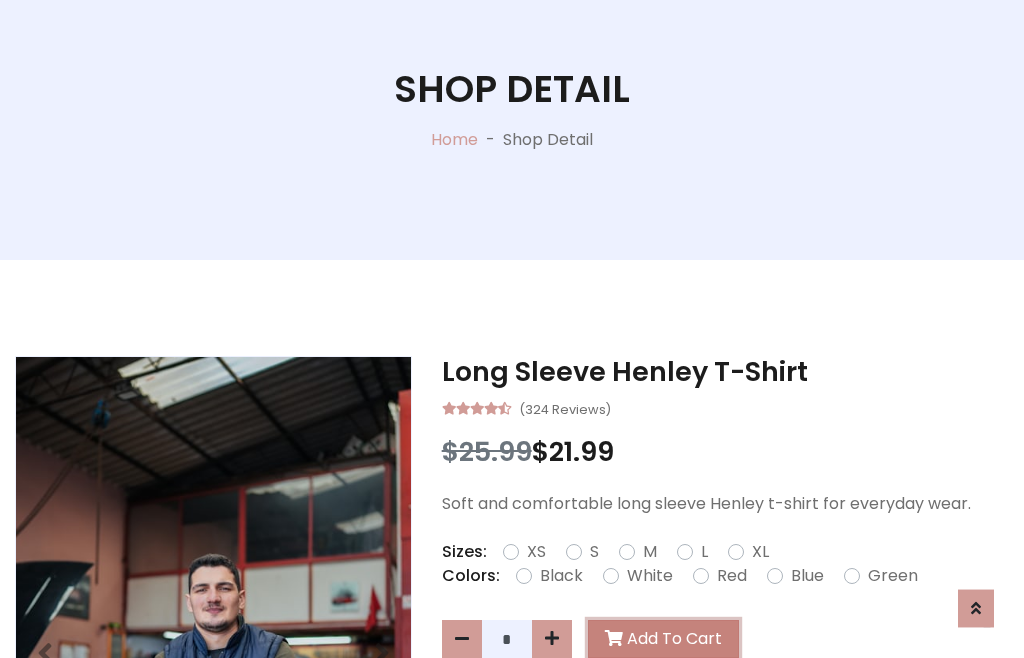 scroll, scrollTop: 0, scrollLeft: 0, axis: both 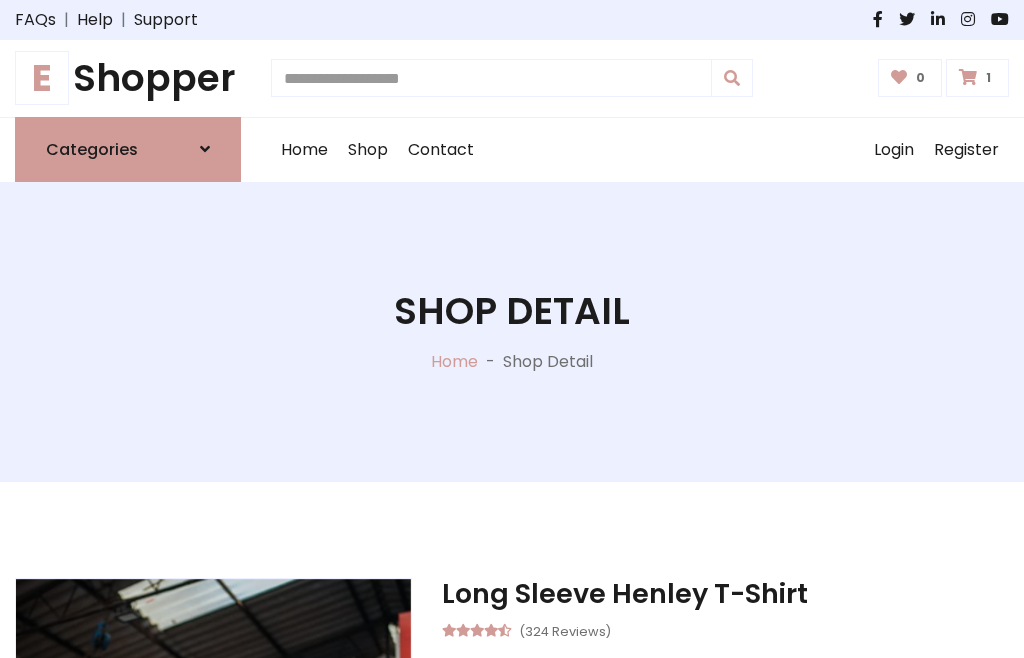 click at bounding box center (968, 77) 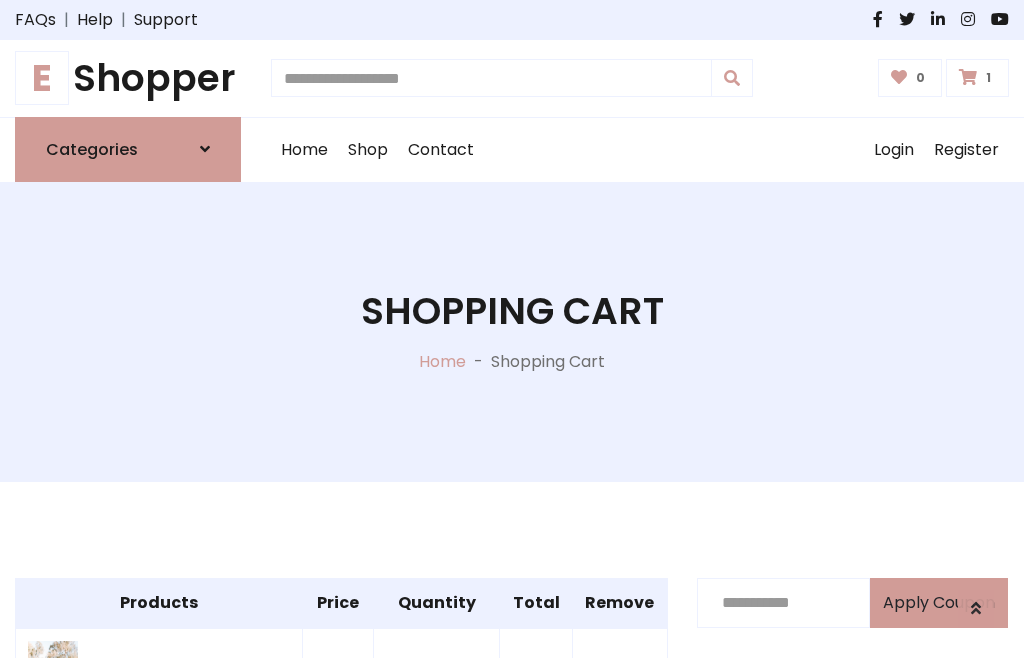 scroll, scrollTop: 474, scrollLeft: 0, axis: vertical 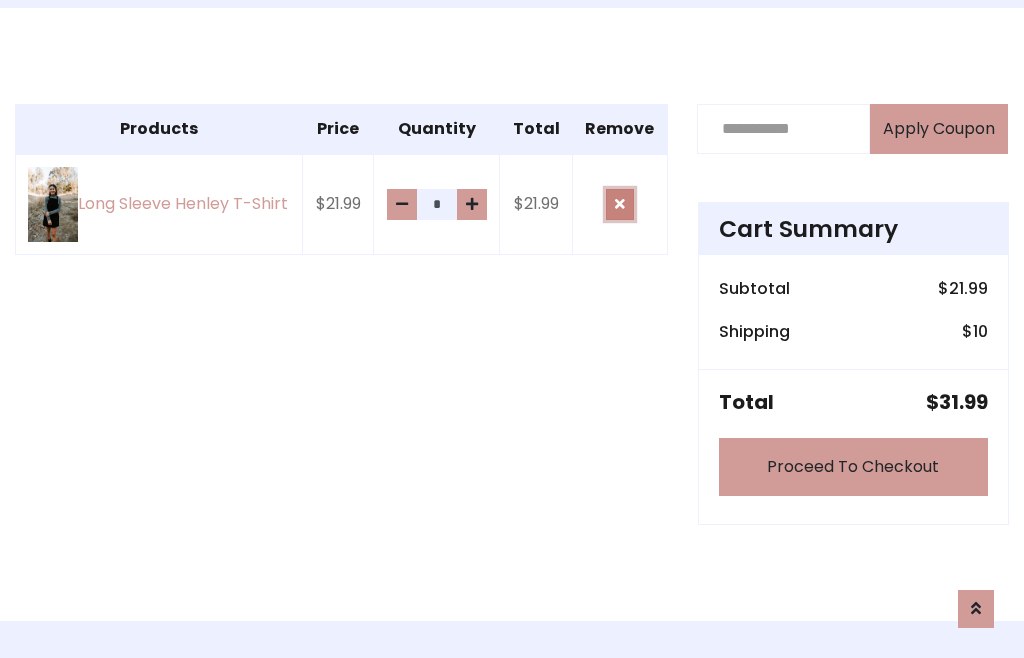 click at bounding box center (620, 204) 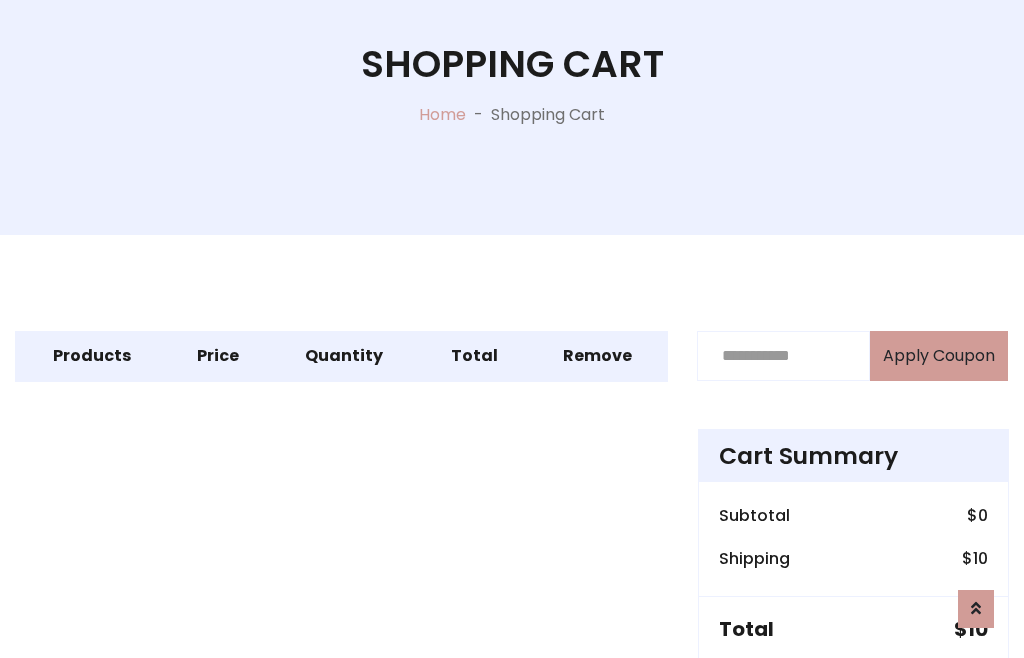 click on "Proceed To Checkout" at bounding box center (853, 694) 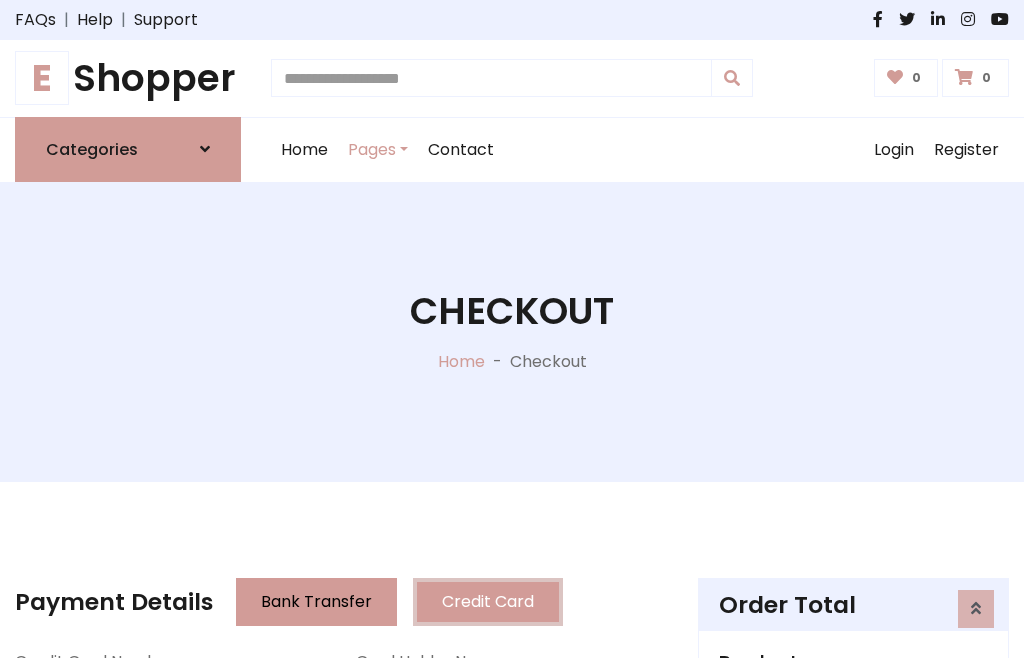 scroll, scrollTop: 137, scrollLeft: 0, axis: vertical 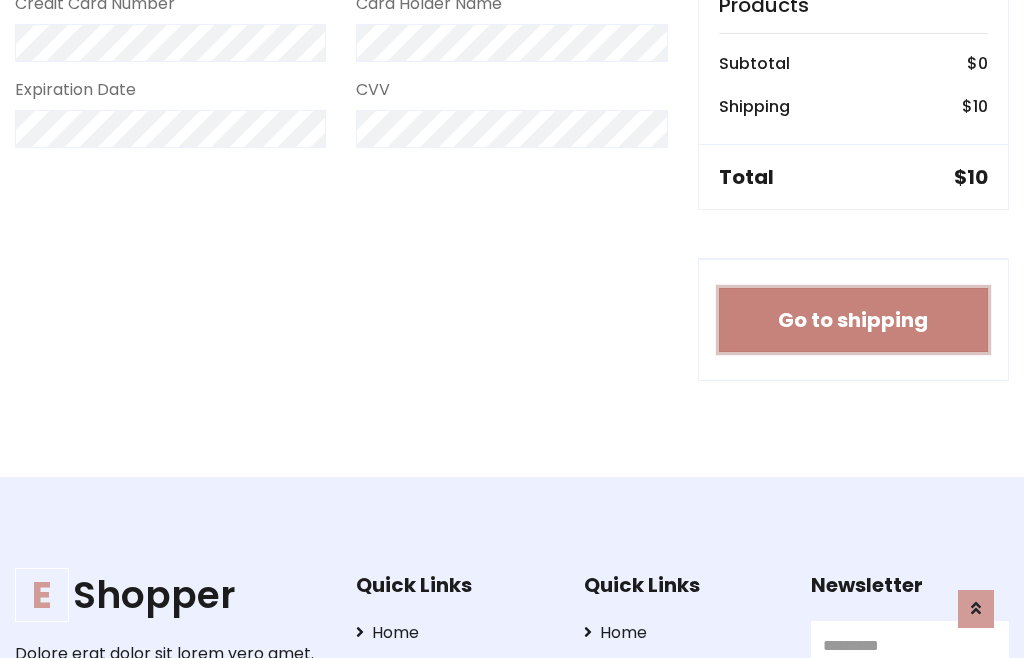 click on "Go to shipping" at bounding box center (853, 320) 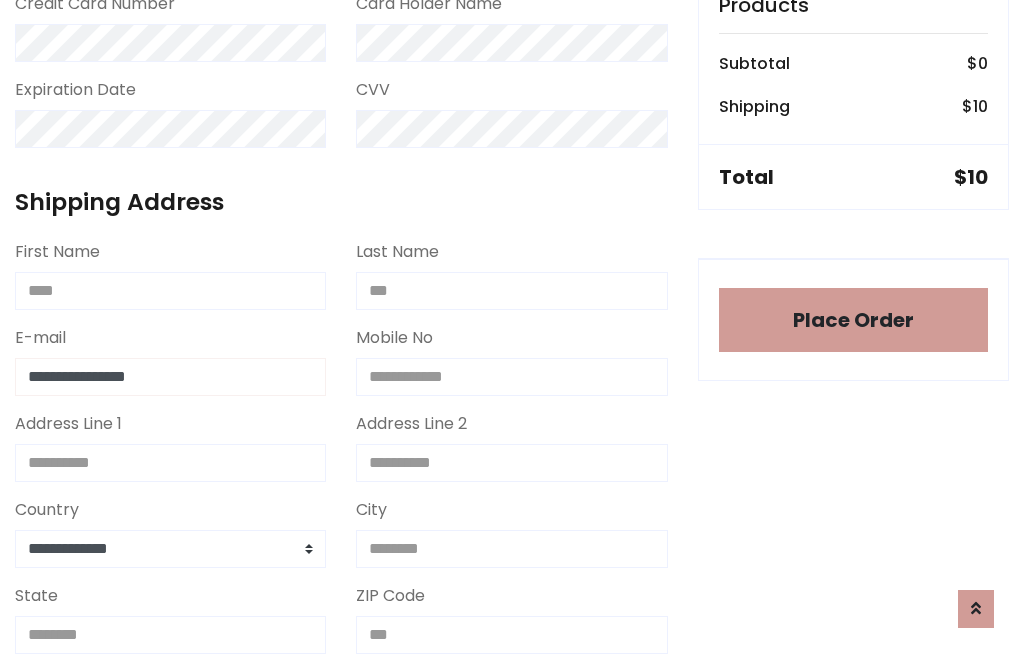 type on "**********" 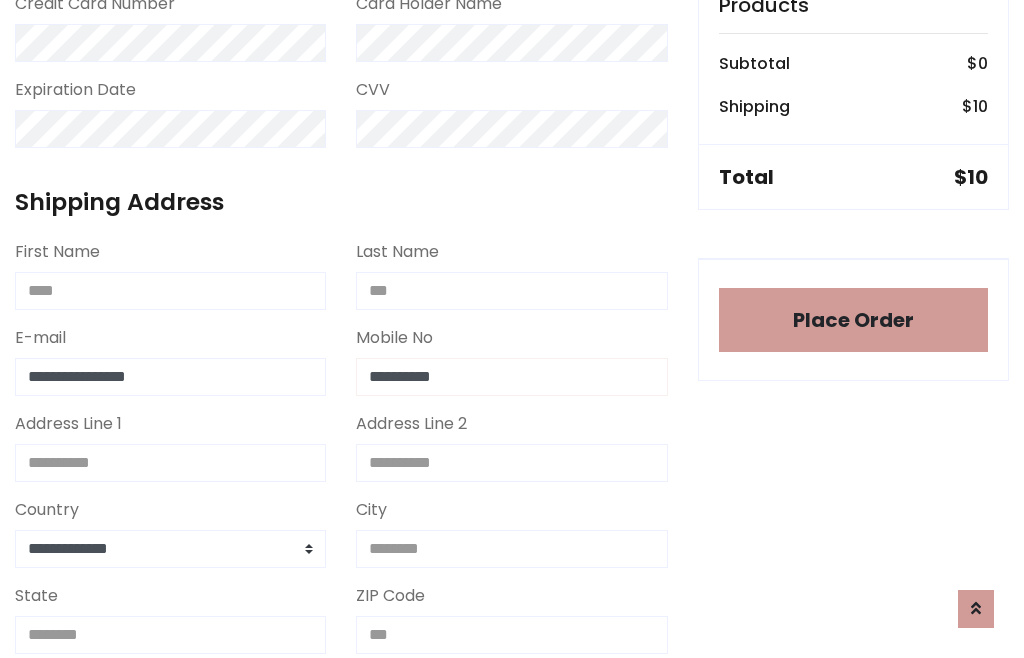 type on "**********" 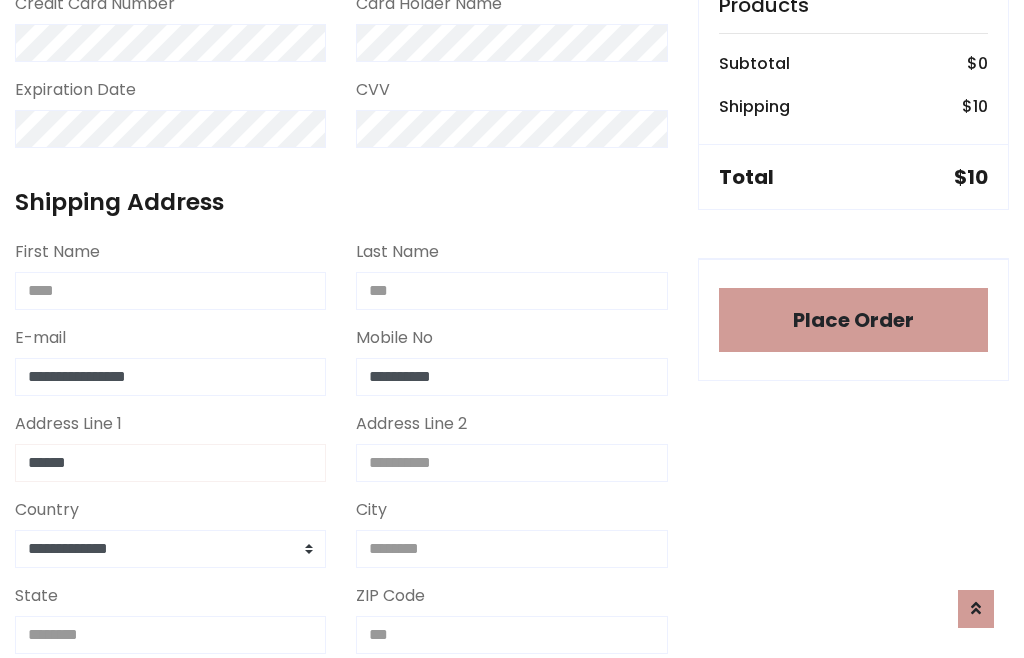 type on "******" 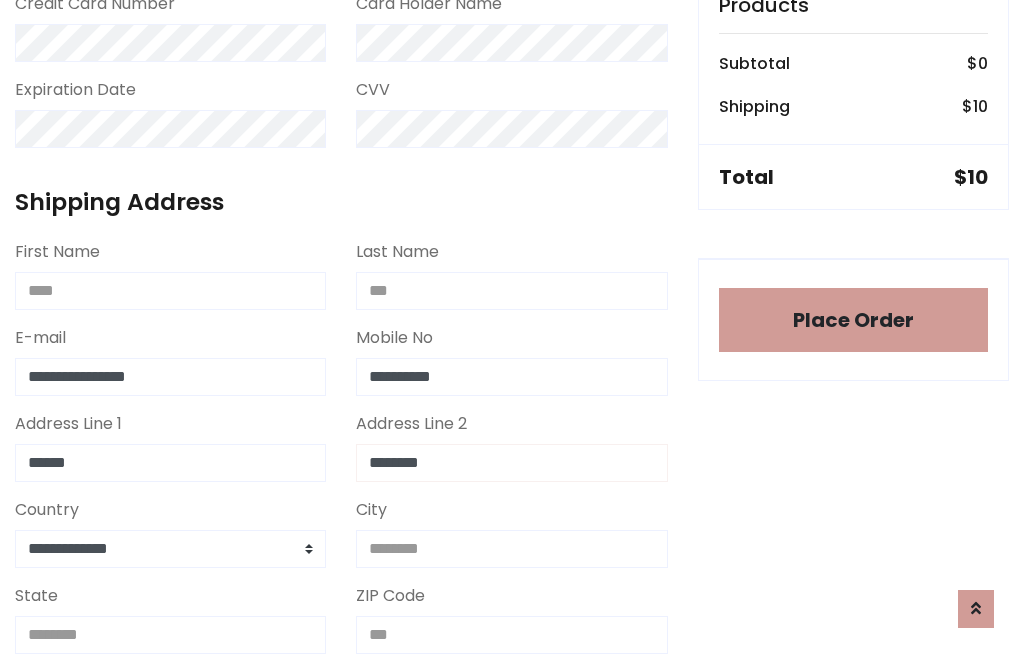 type on "********" 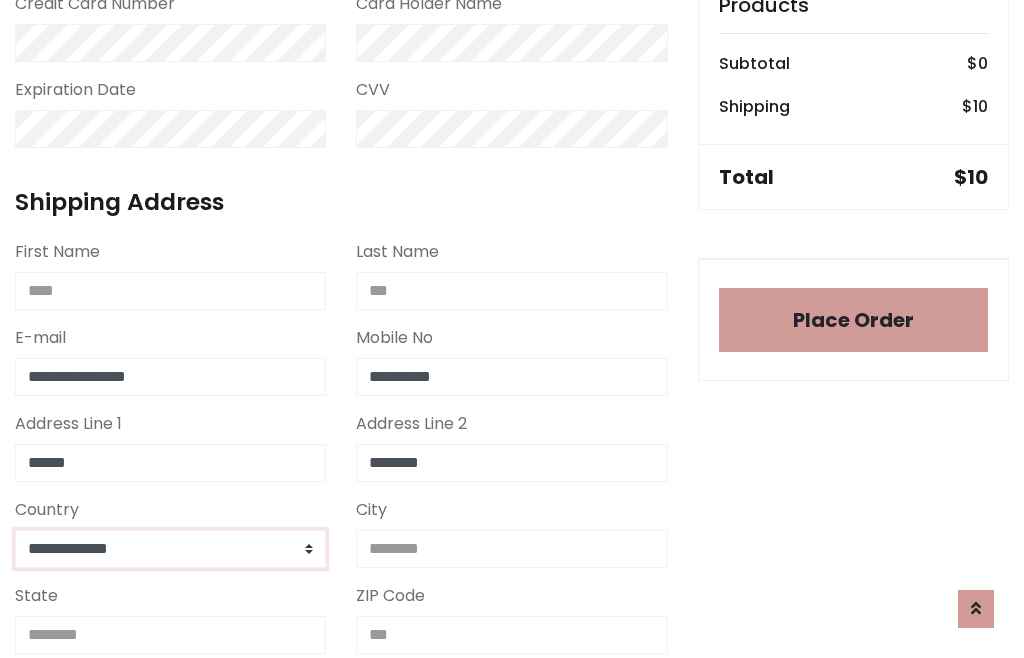 select on "*******" 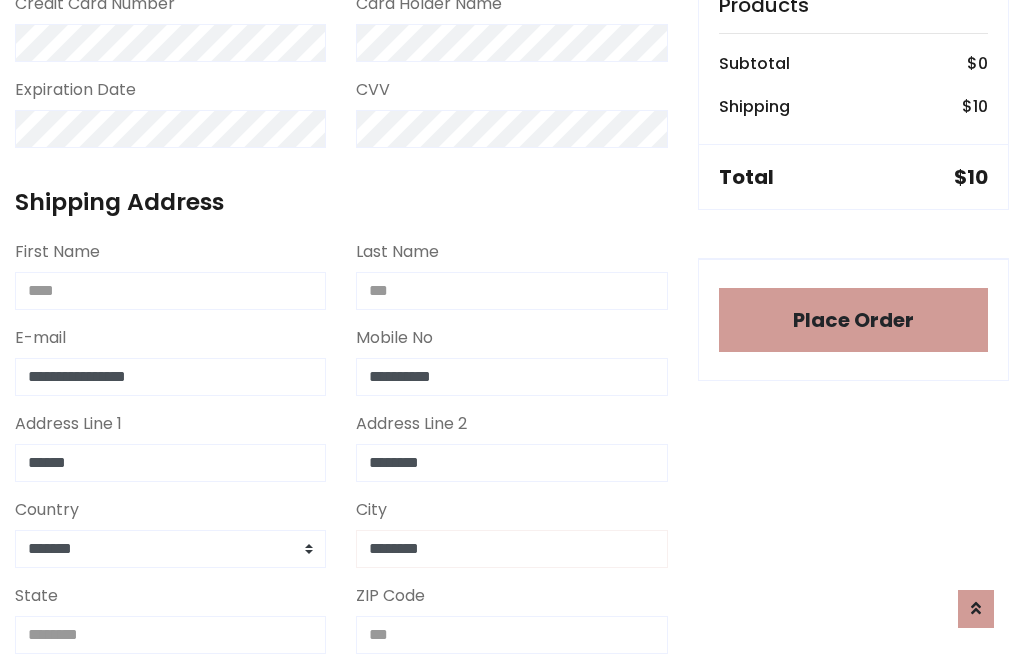 type on "********" 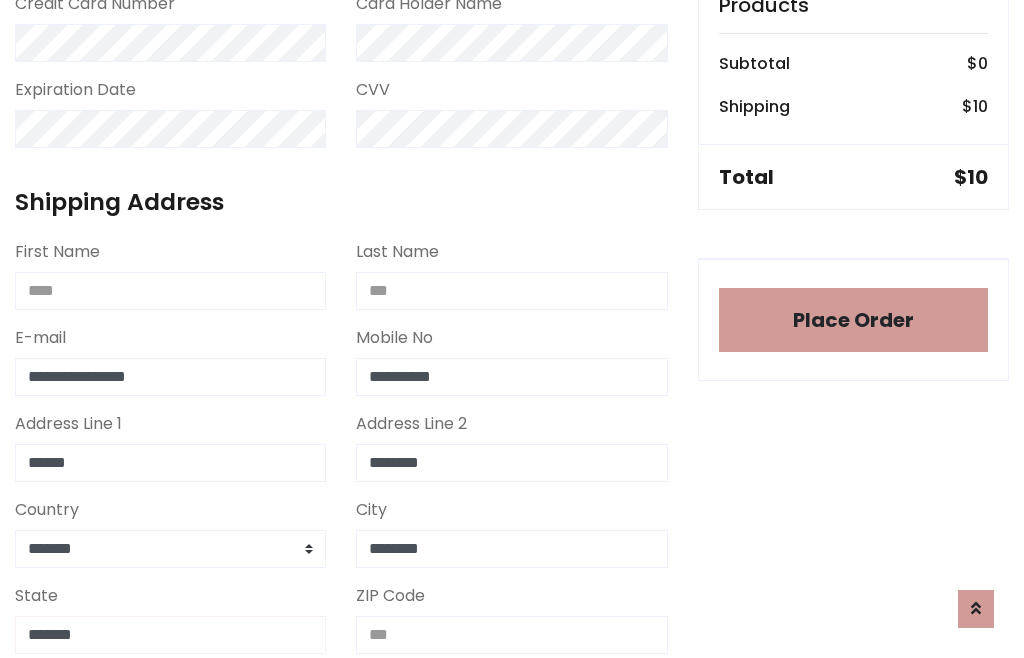 type on "*******" 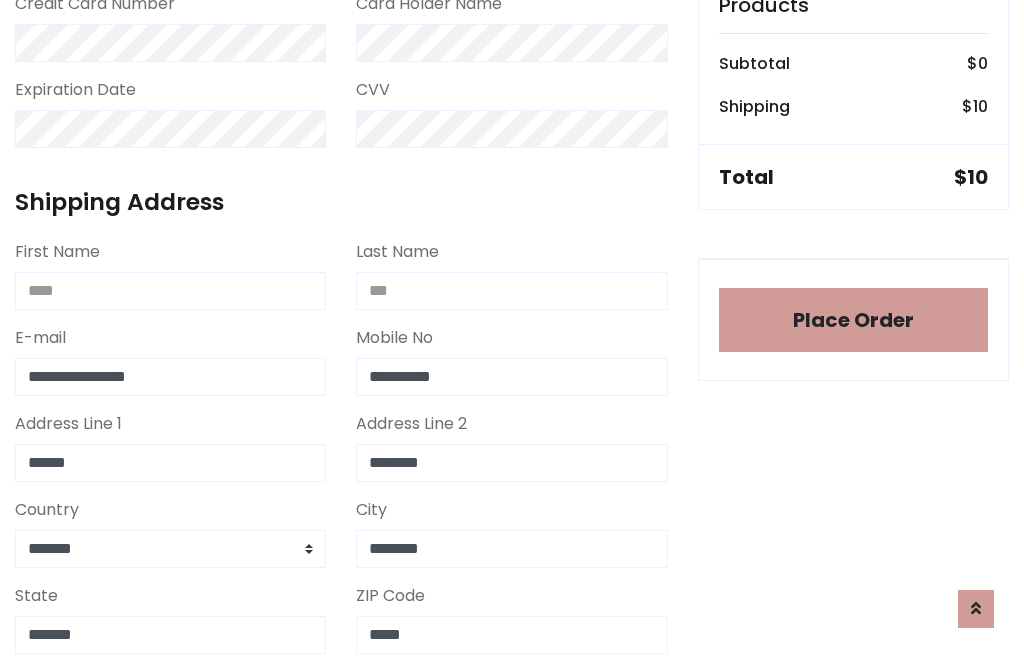 scroll, scrollTop: 403, scrollLeft: 0, axis: vertical 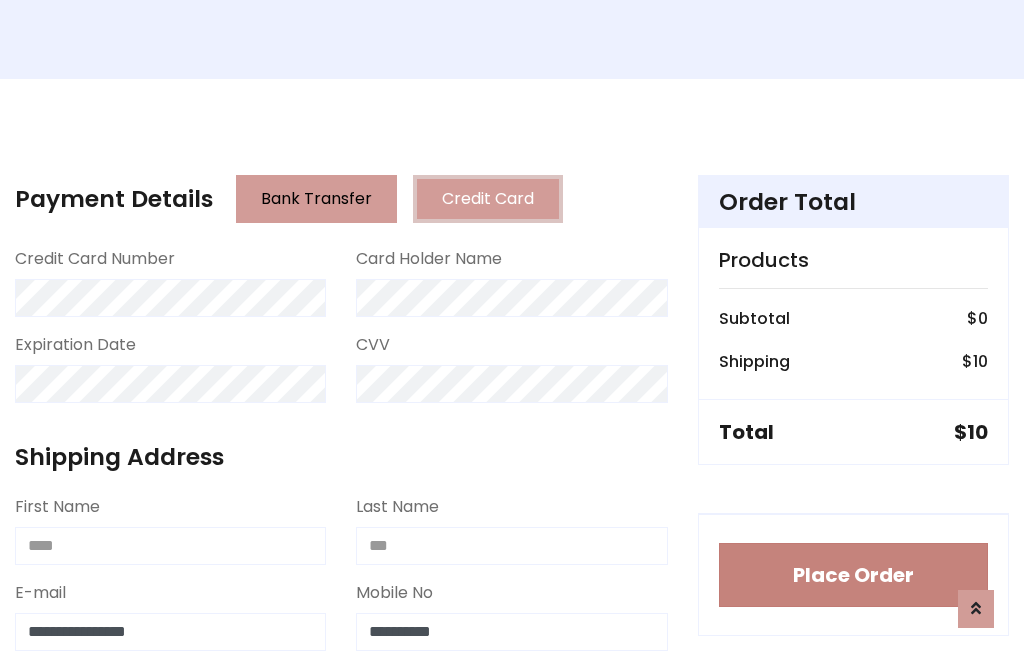 type on "*****" 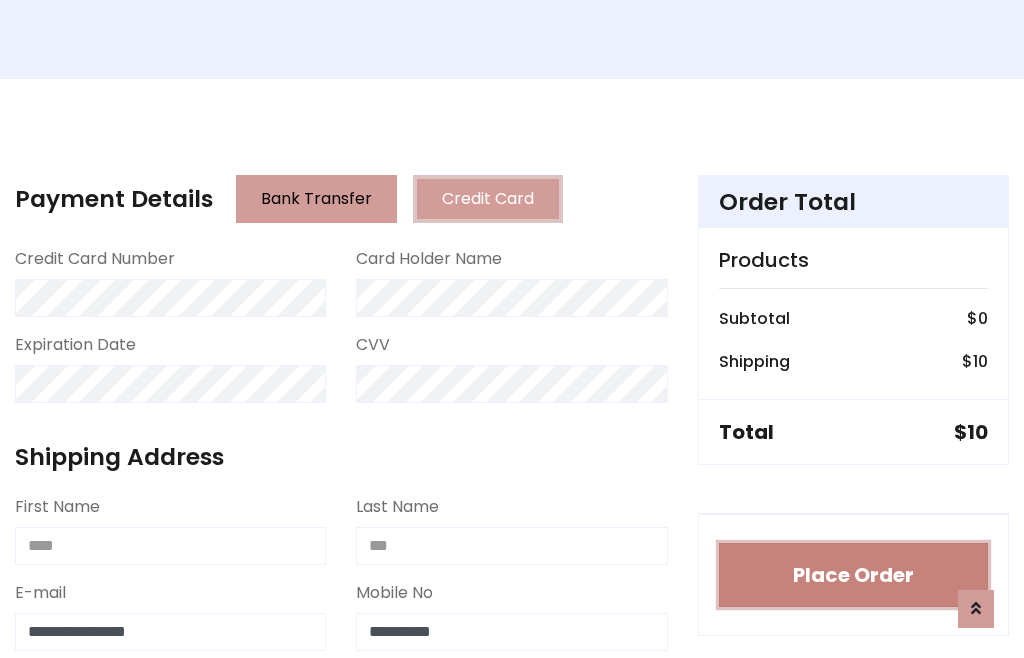 click on "Place Order" at bounding box center (853, 575) 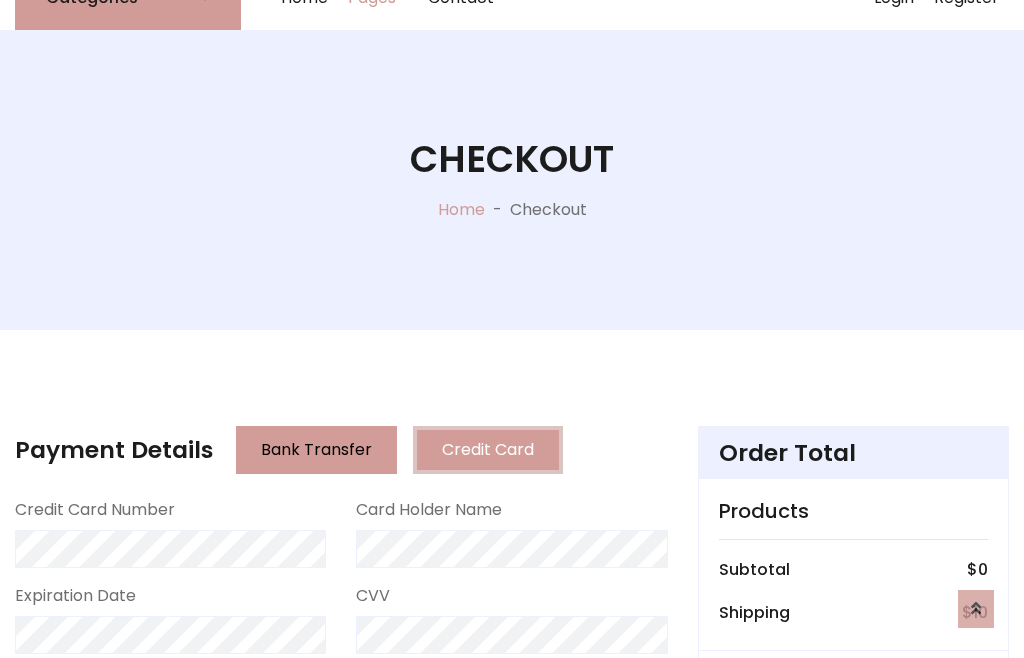 scroll, scrollTop: 0, scrollLeft: 0, axis: both 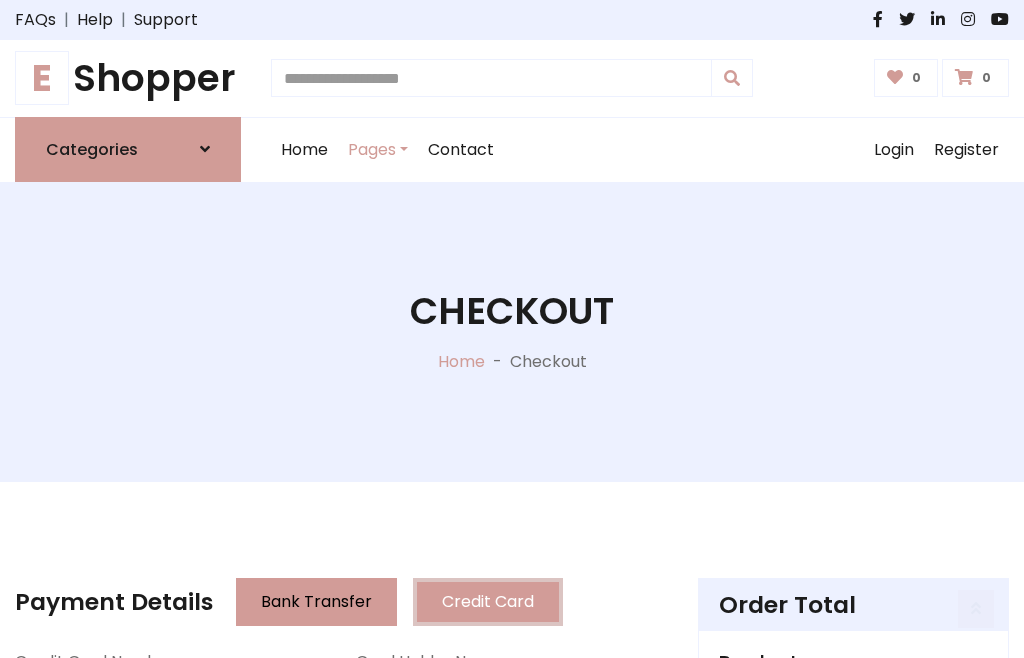 click on "E Shopper" at bounding box center [128, 78] 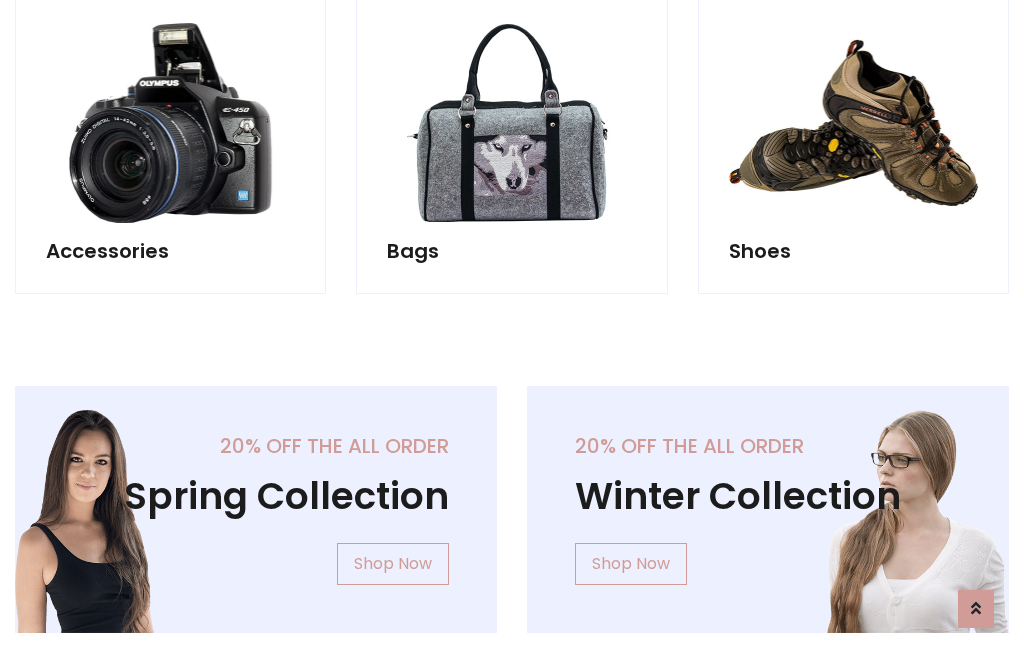 scroll, scrollTop: 770, scrollLeft: 0, axis: vertical 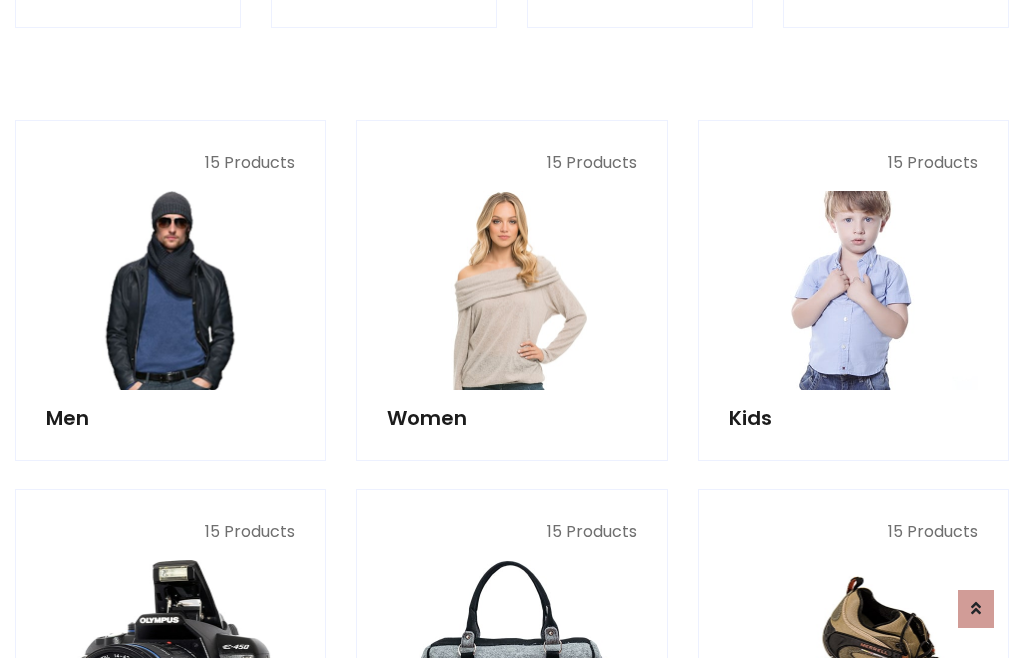 click at bounding box center (853, 290) 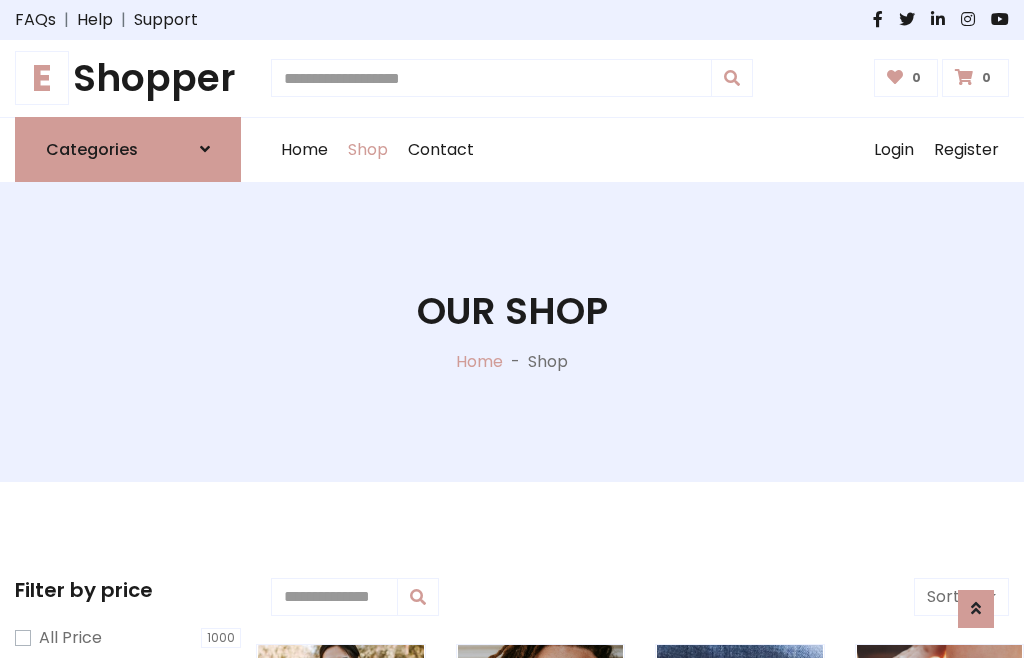 scroll, scrollTop: 549, scrollLeft: 0, axis: vertical 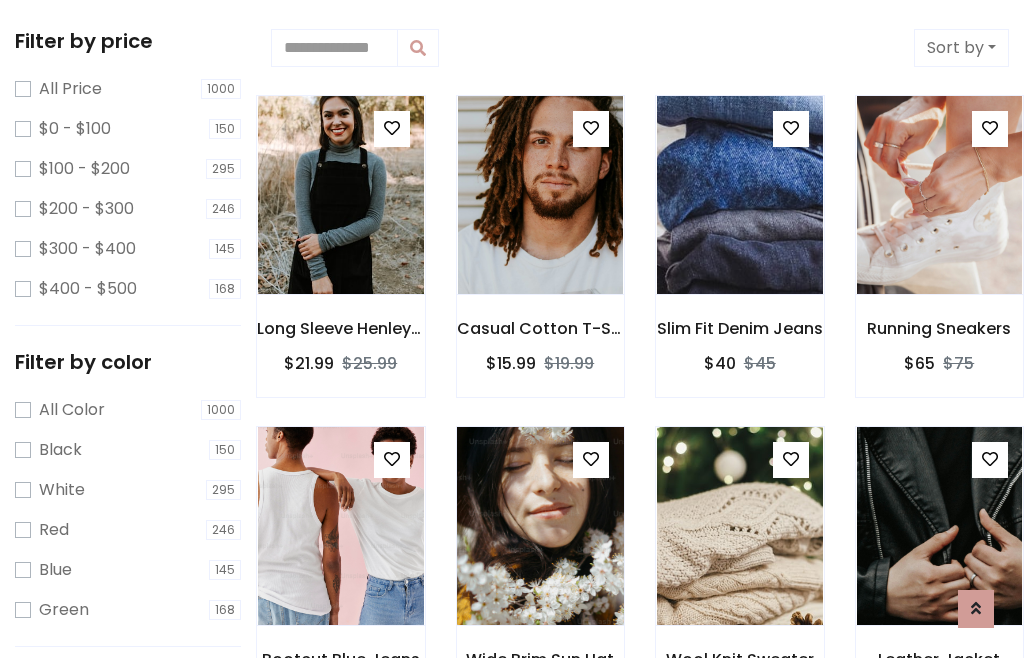 click at bounding box center [591, 459] 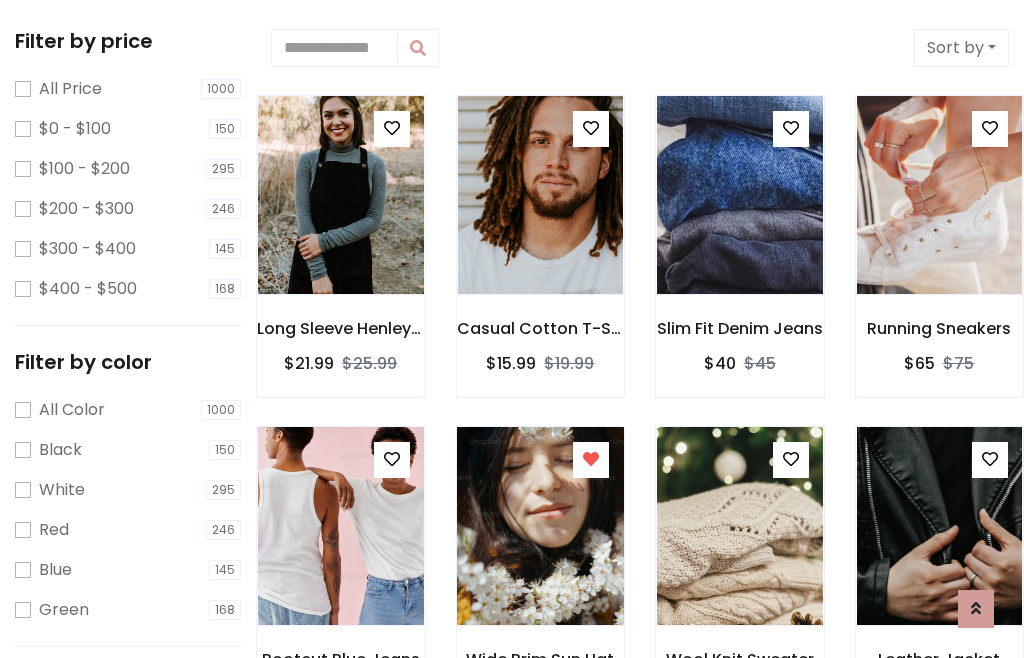 scroll, scrollTop: 848, scrollLeft: 0, axis: vertical 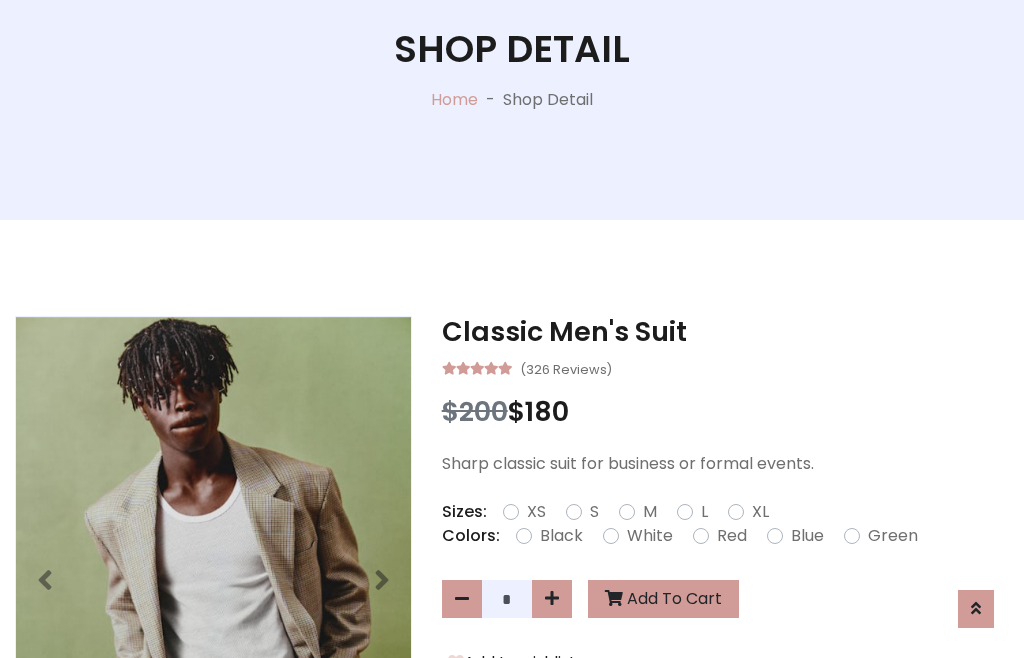 click on "XL" at bounding box center [760, 512] 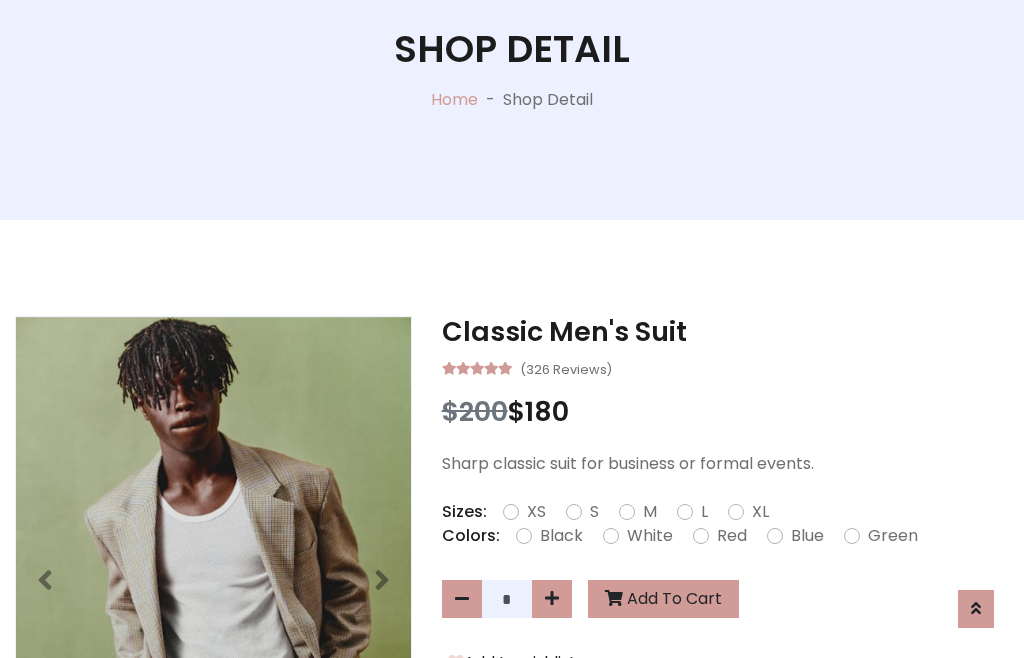 click on "Black" at bounding box center (561, 536) 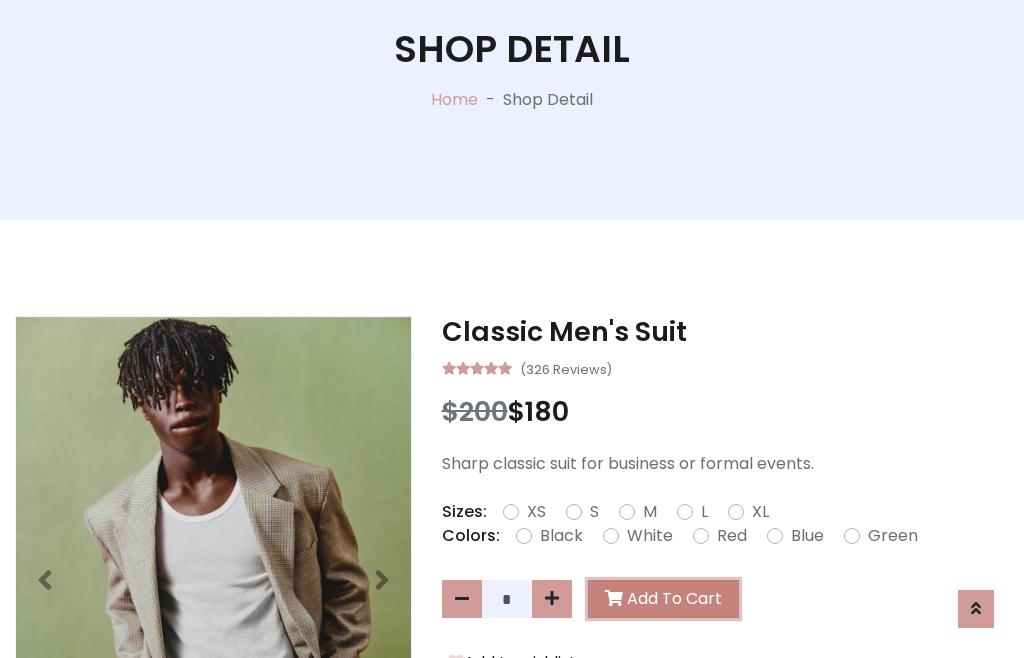 click on "Add To Cart" at bounding box center (663, 599) 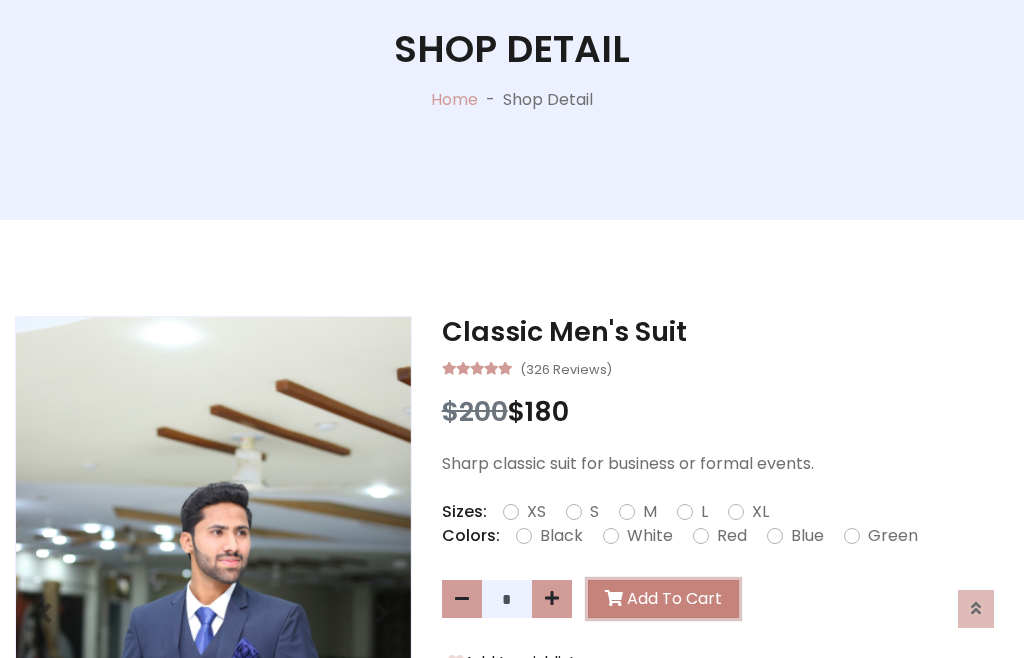 scroll, scrollTop: 0, scrollLeft: 0, axis: both 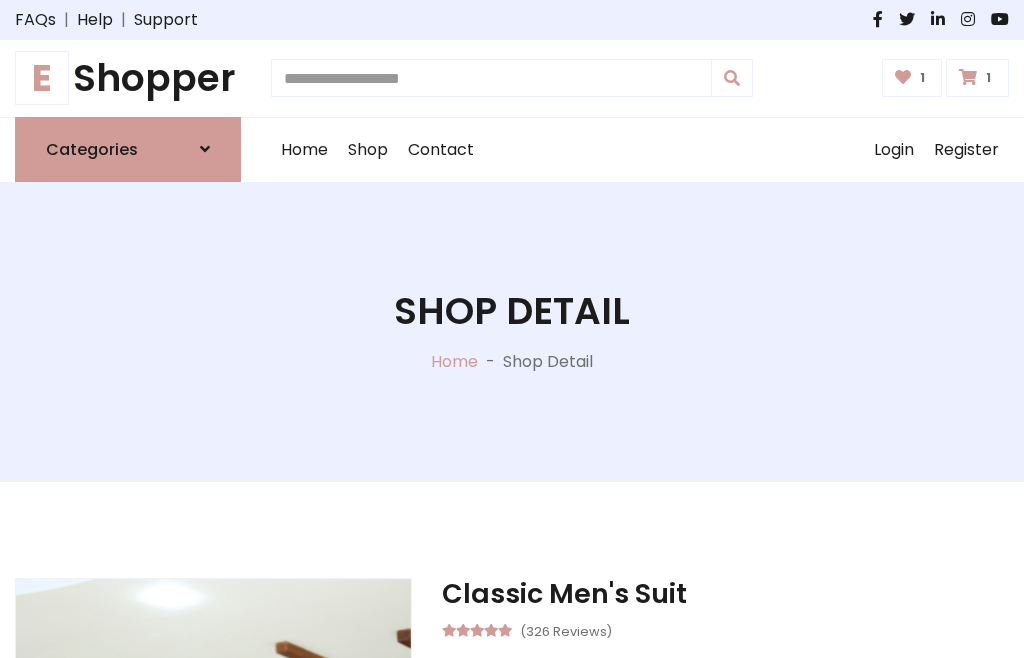 click at bounding box center (968, 77) 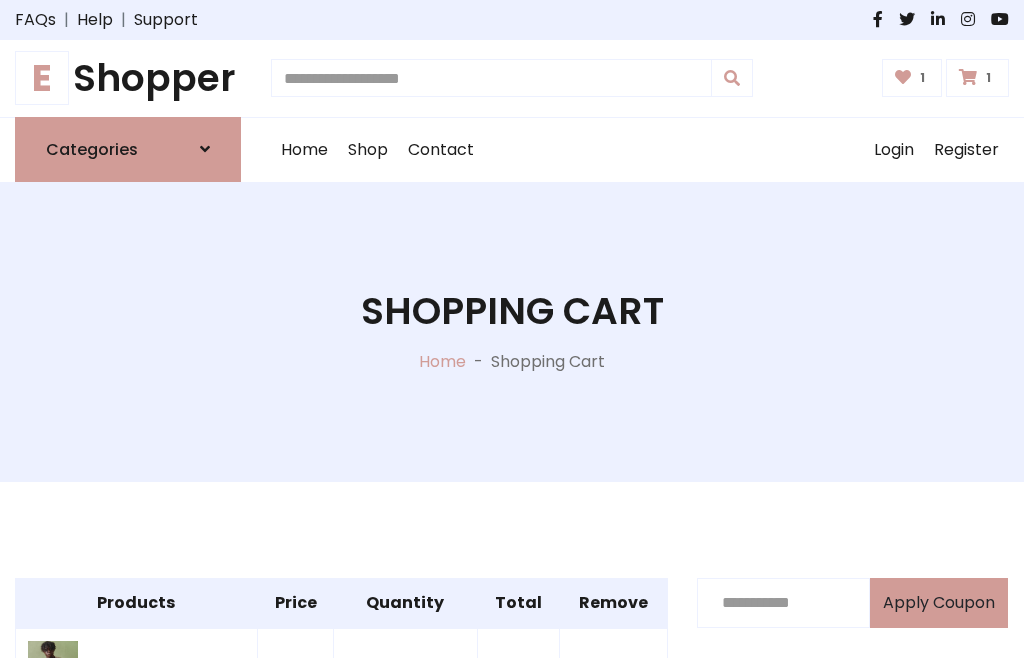 scroll, scrollTop: 570, scrollLeft: 0, axis: vertical 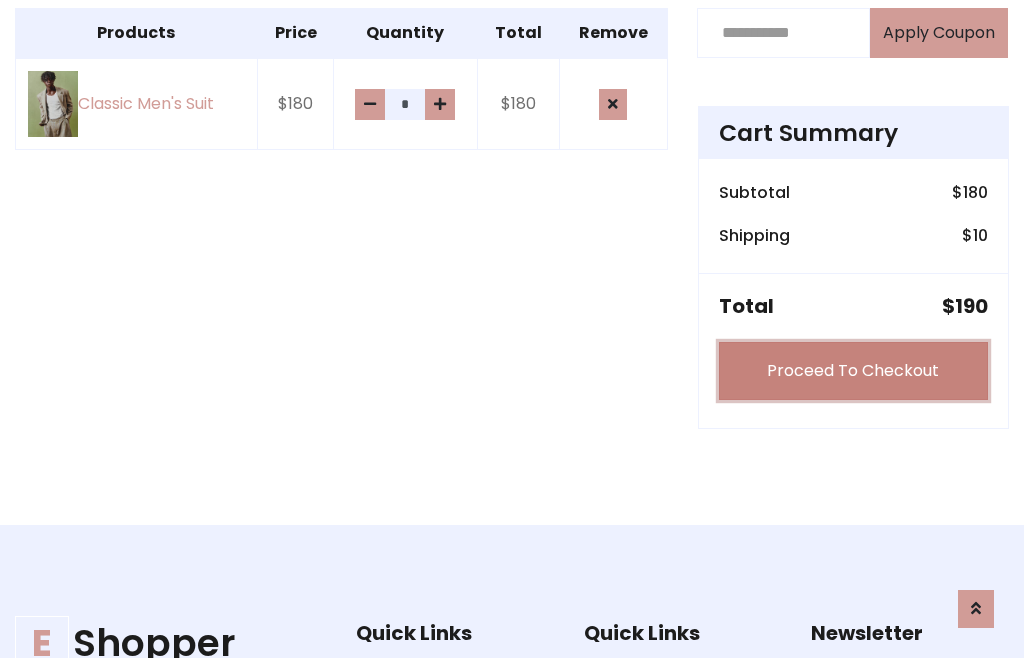 click on "Proceed To Checkout" at bounding box center [853, 371] 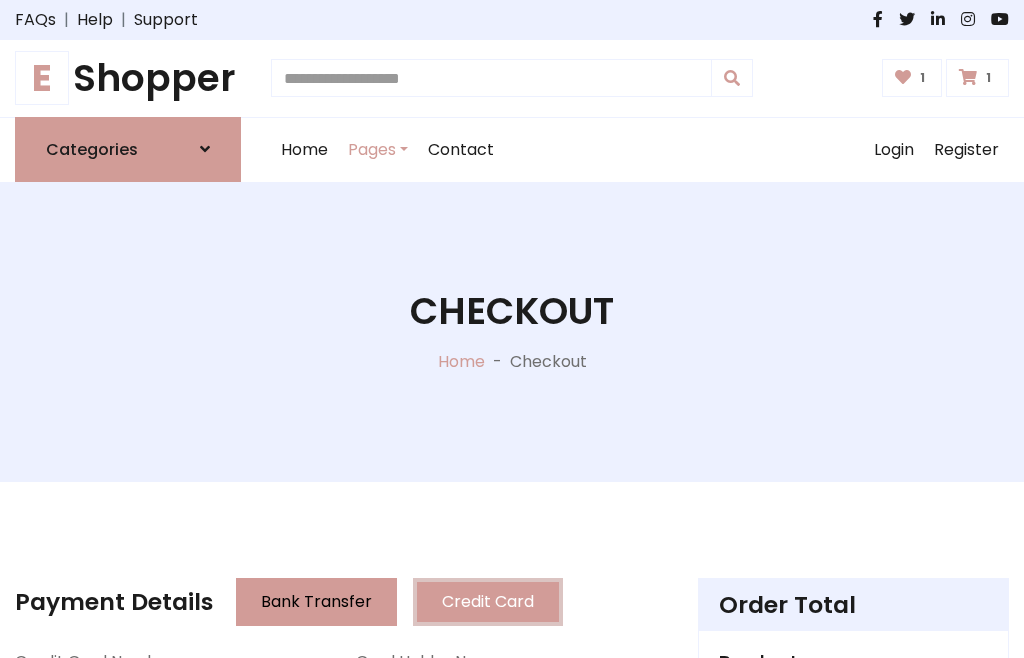 scroll, scrollTop: 201, scrollLeft: 0, axis: vertical 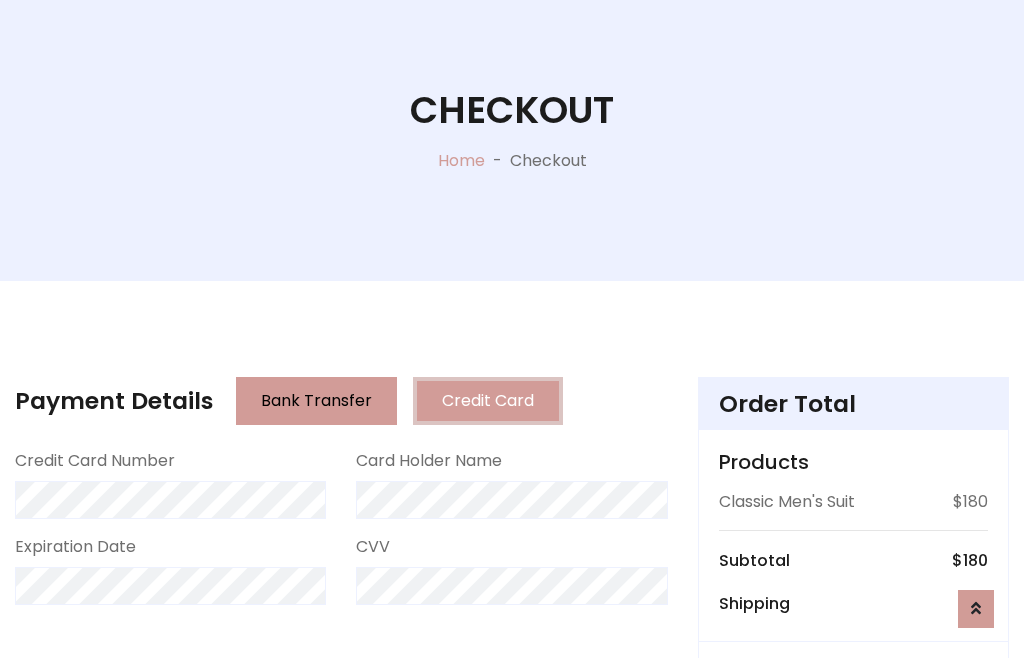 click on "Go to shipping" at bounding box center [853, 817] 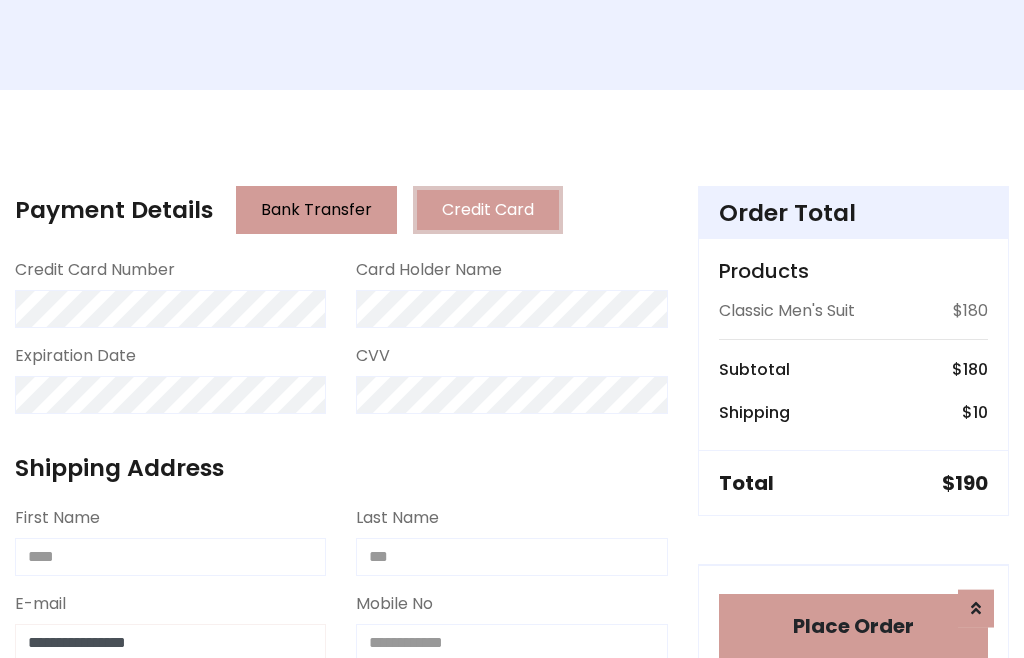 type on "**********" 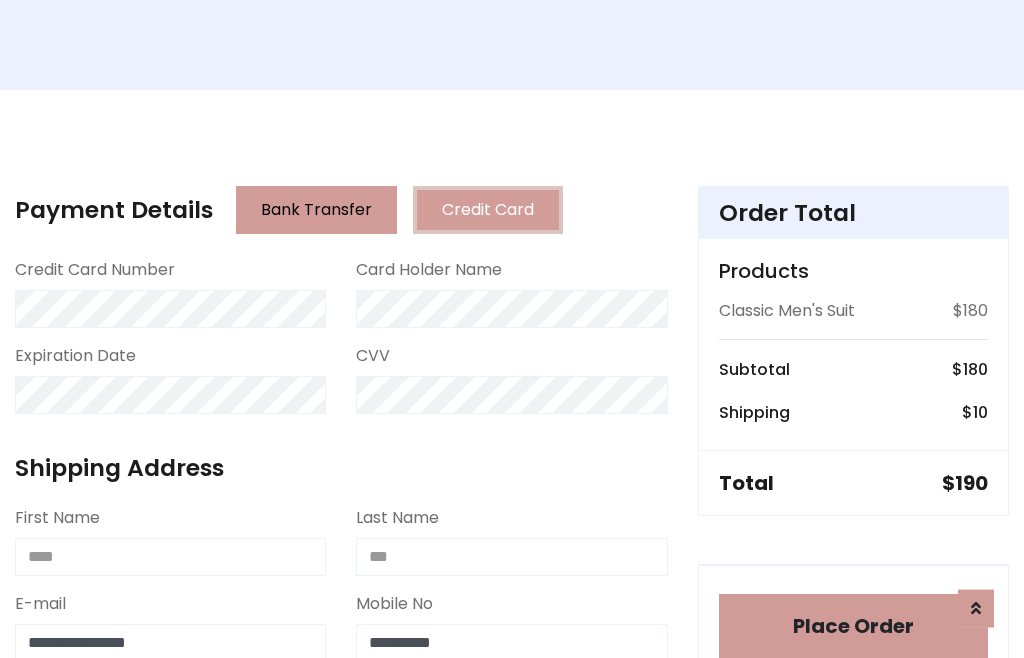 scroll, scrollTop: 573, scrollLeft: 0, axis: vertical 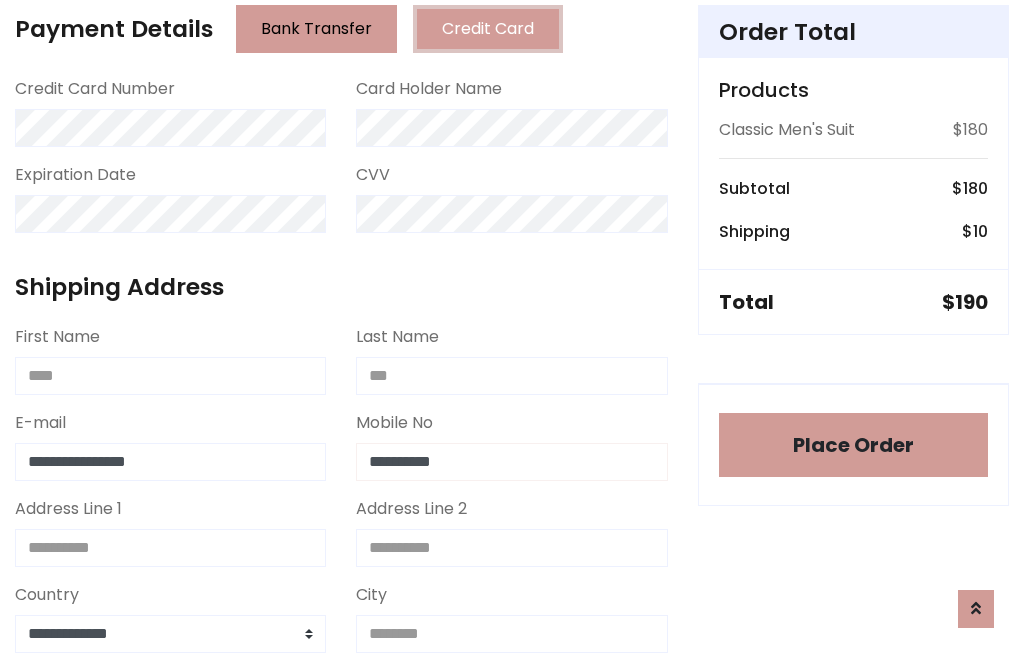 type on "**********" 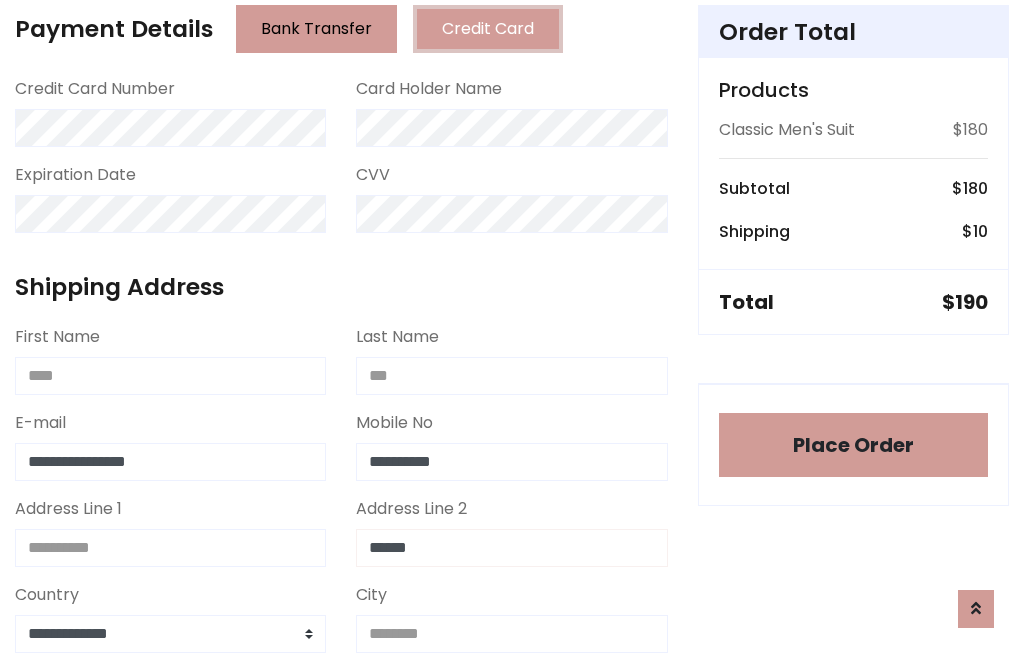 type on "******" 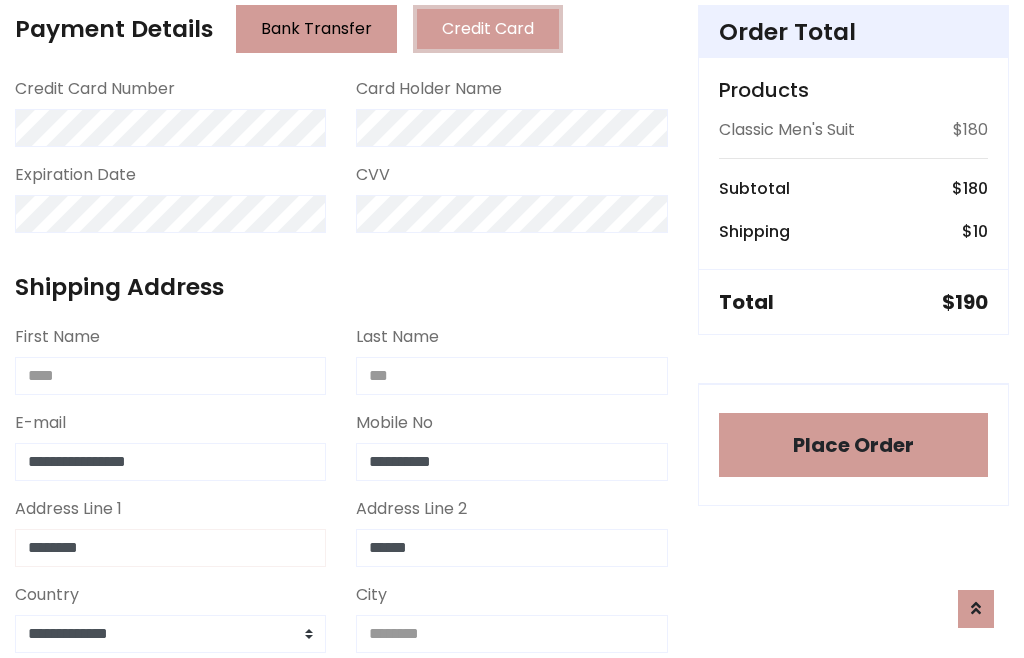 type on "********" 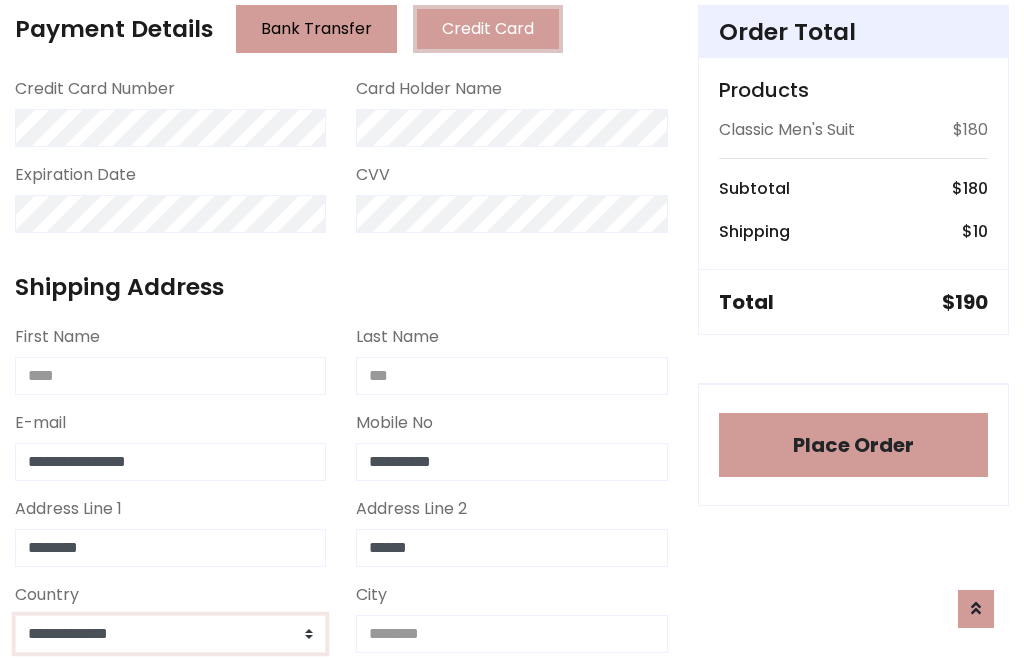 select on "*******" 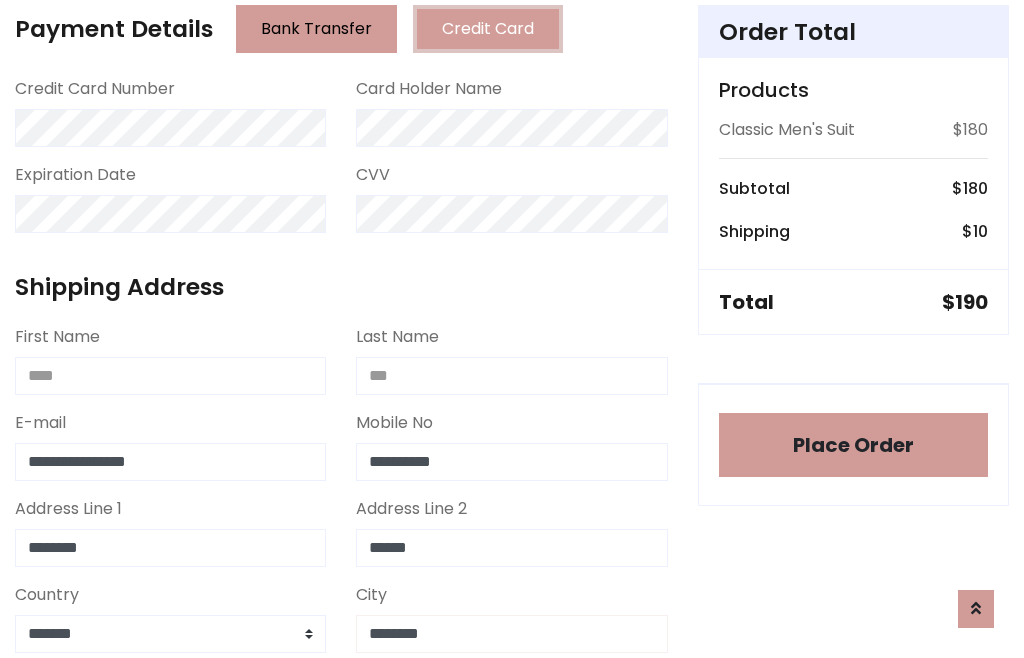 type on "********" 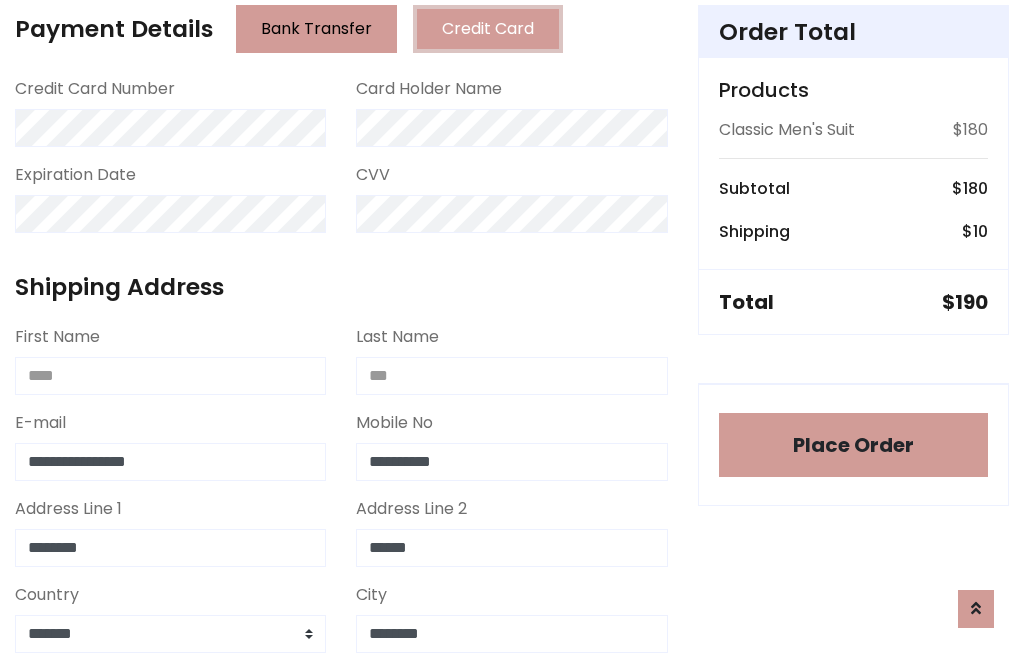 scroll, scrollTop: 654, scrollLeft: 0, axis: vertical 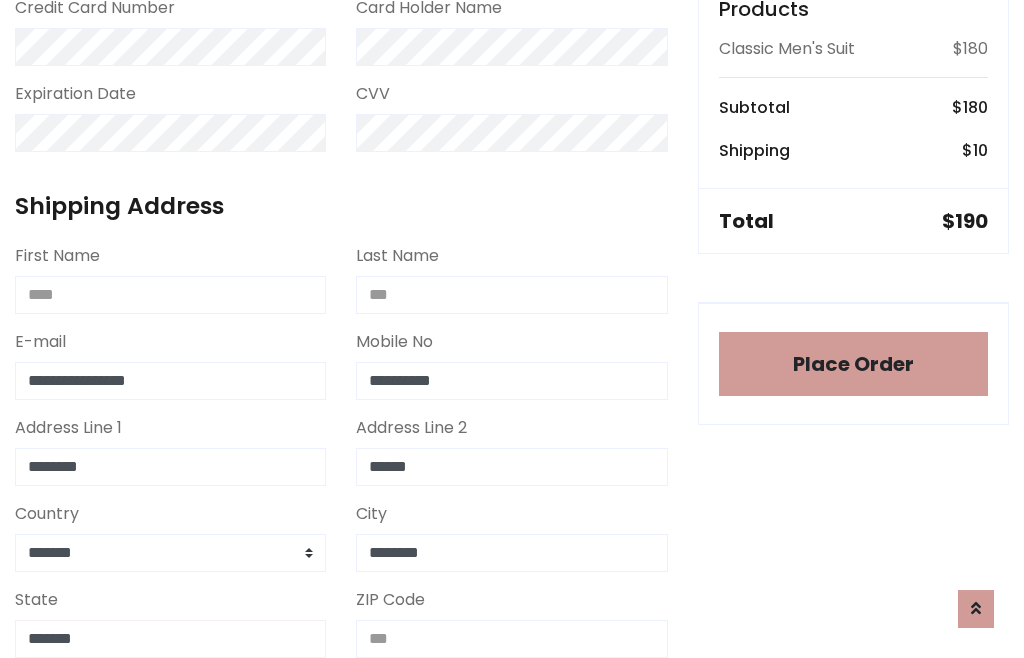 type on "*******" 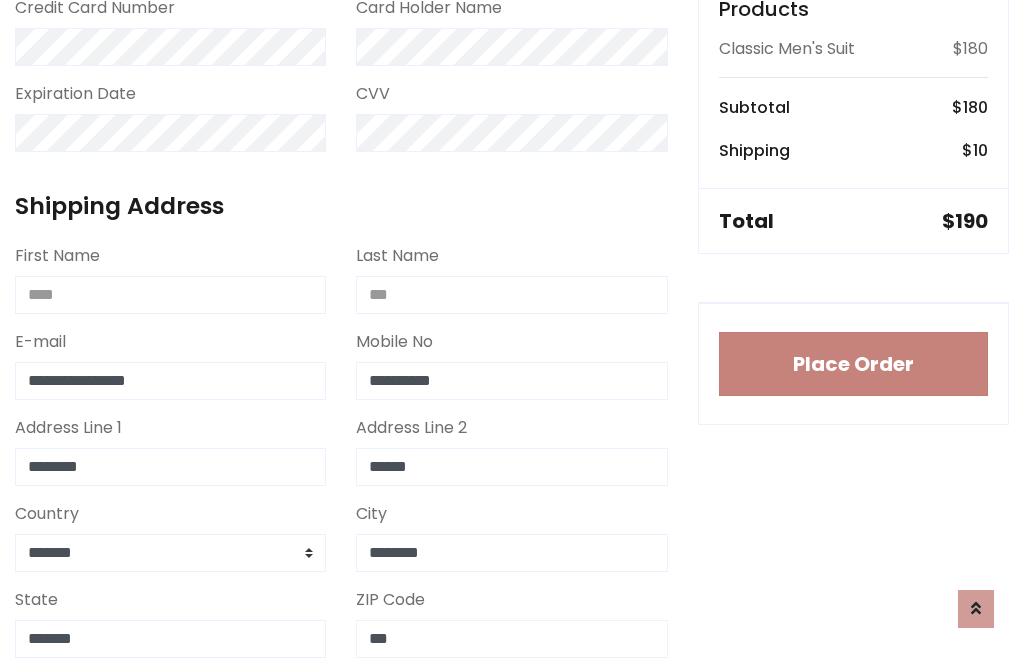 type on "***" 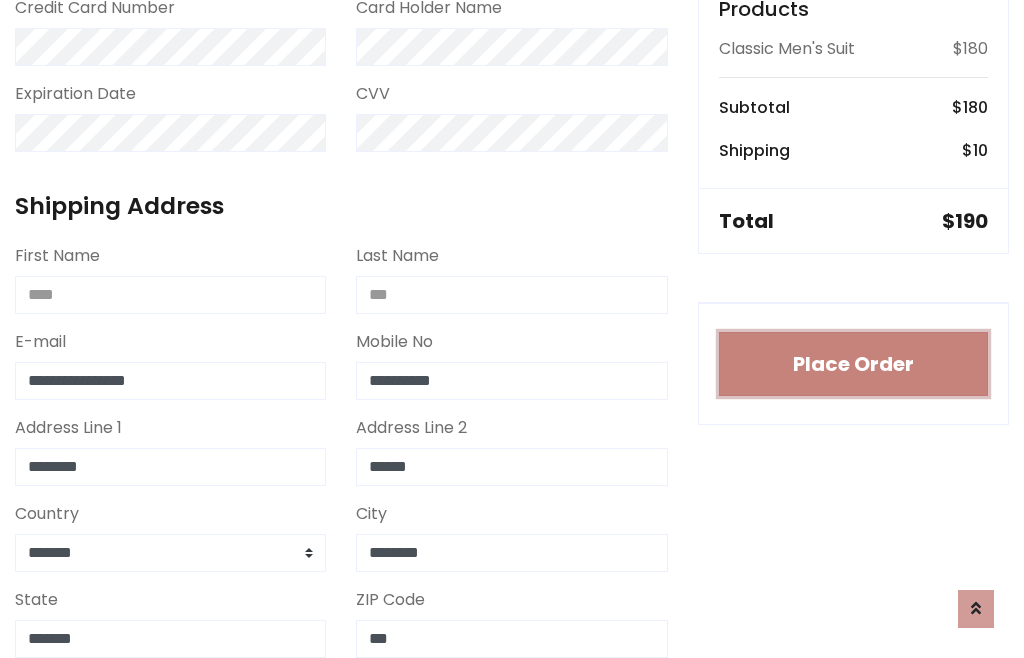 click on "Place Order" at bounding box center [853, 364] 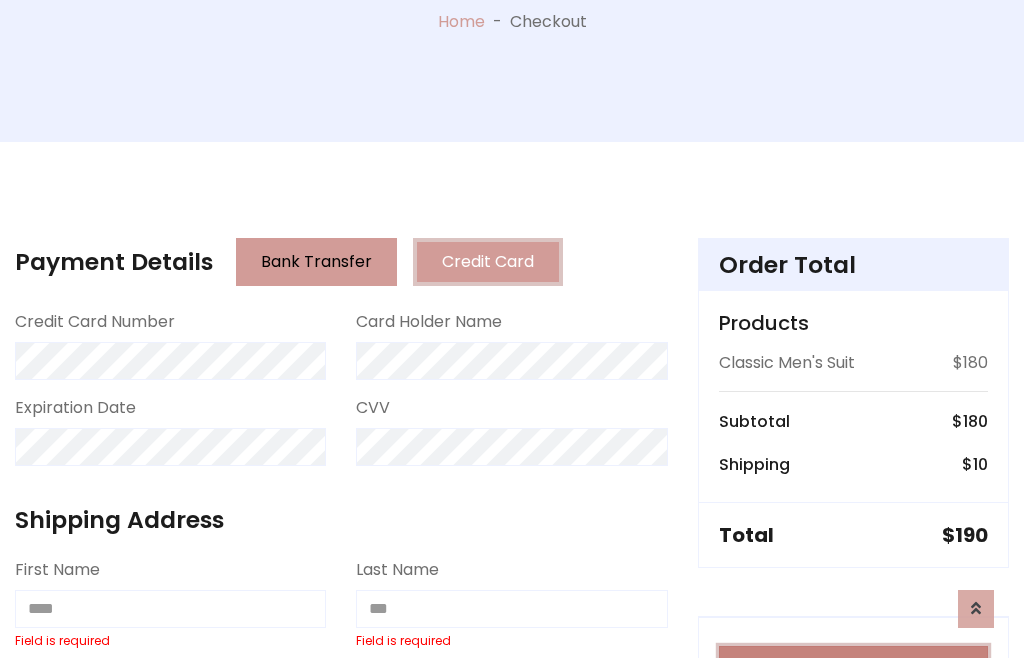 scroll, scrollTop: 0, scrollLeft: 0, axis: both 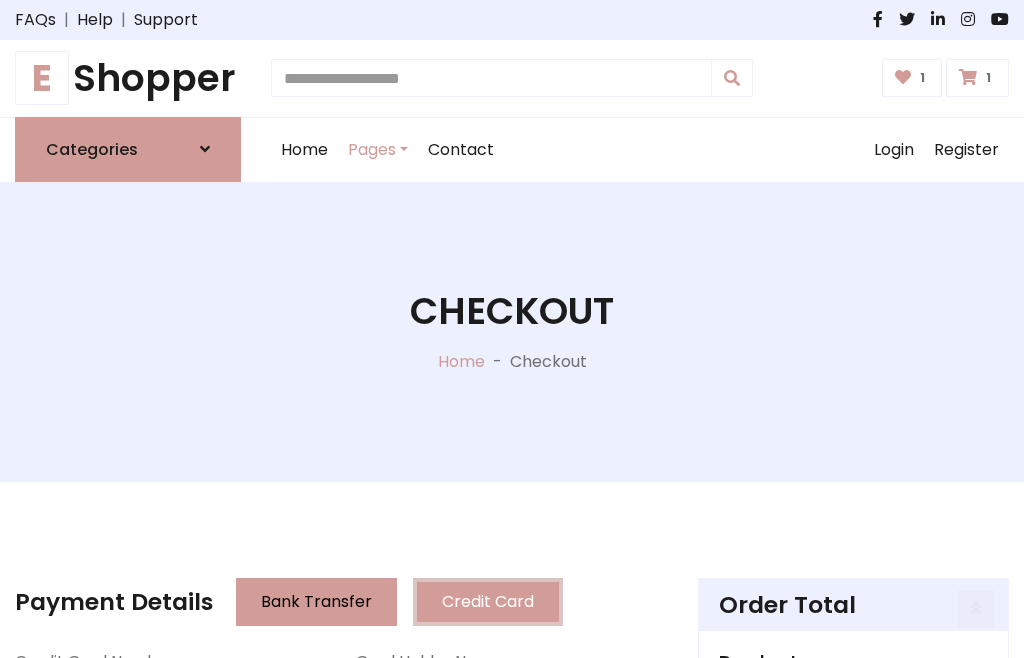 click on "E" at bounding box center (42, 78) 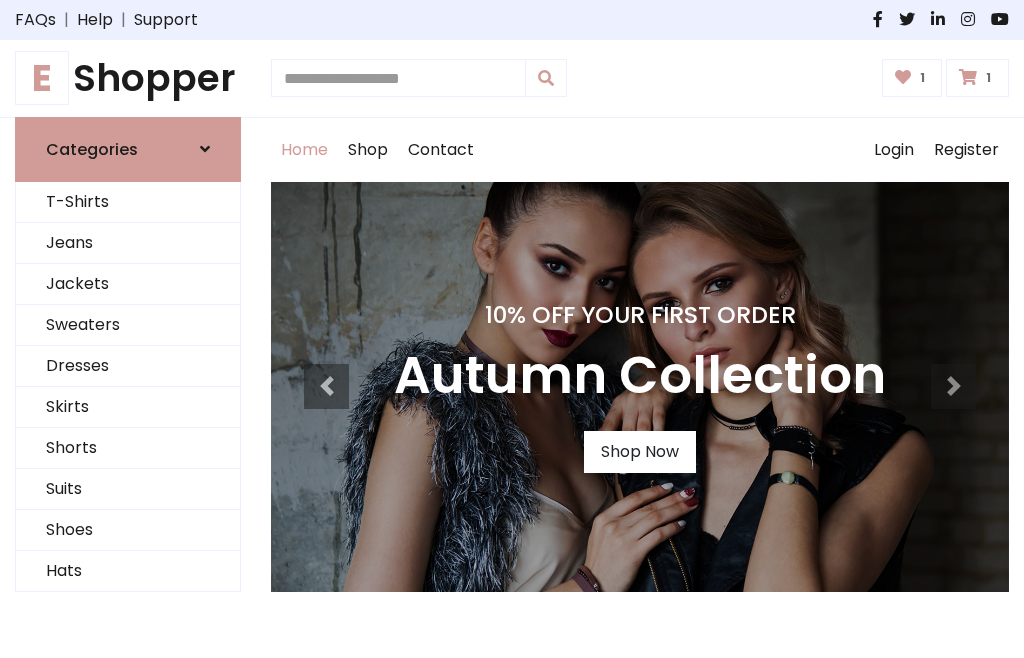 scroll, scrollTop: 0, scrollLeft: 0, axis: both 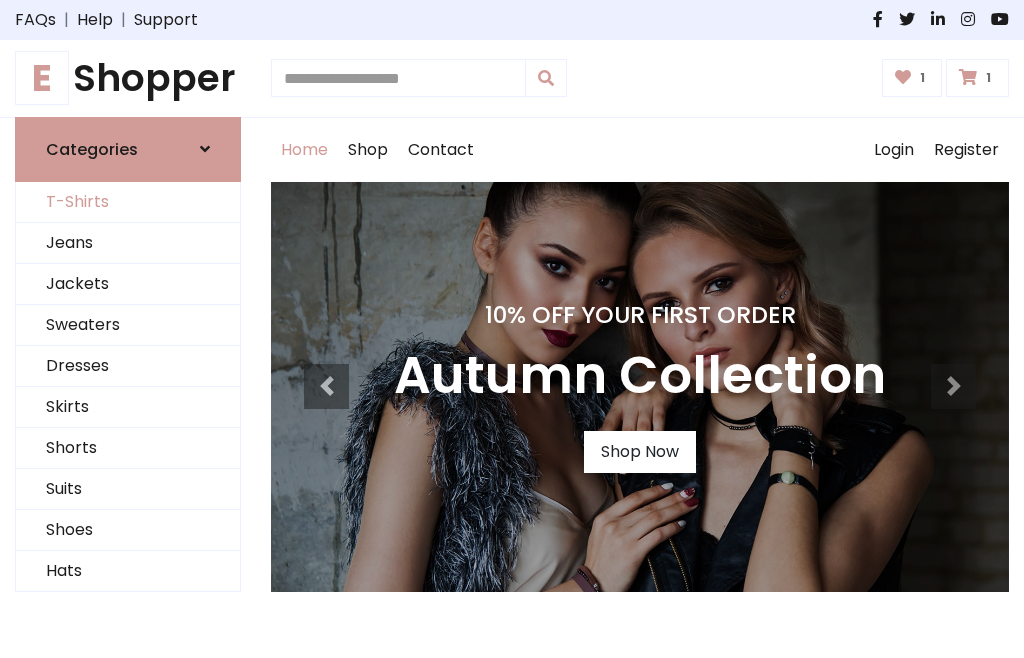 click on "T-Shirts" at bounding box center [128, 202] 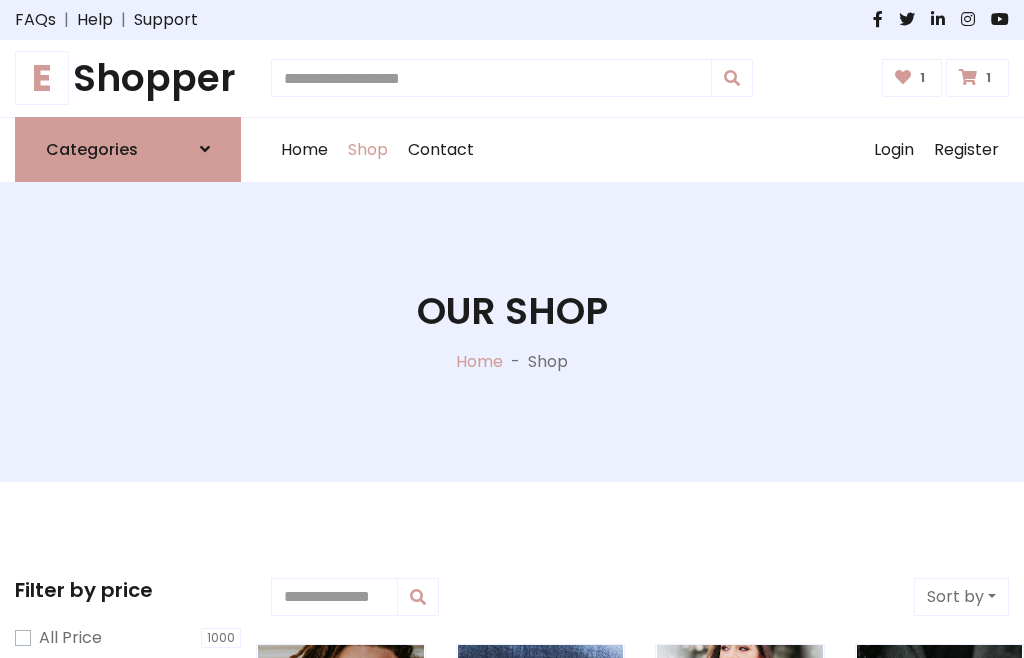 scroll, scrollTop: 0, scrollLeft: 0, axis: both 